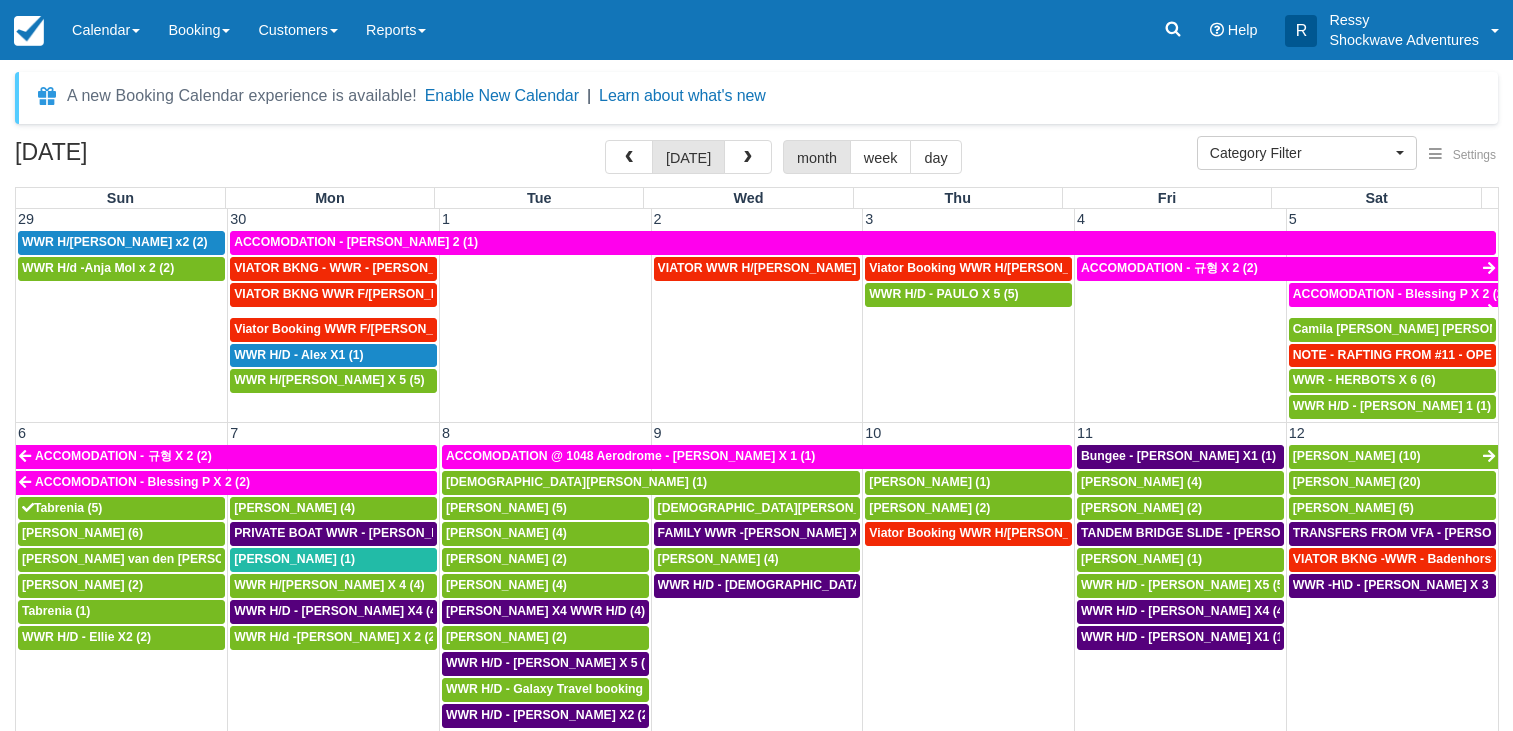 select 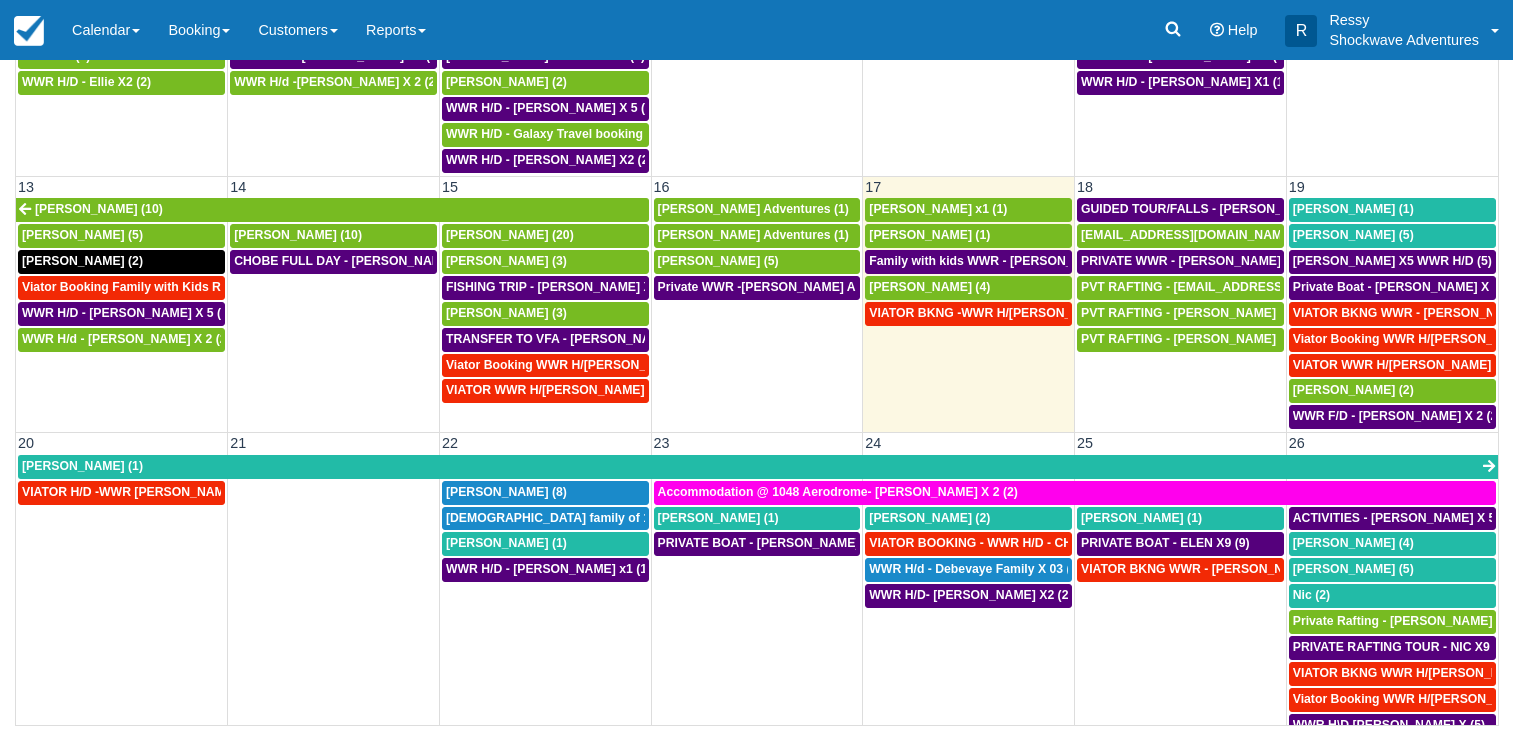 scroll, scrollTop: 480, scrollLeft: 0, axis: vertical 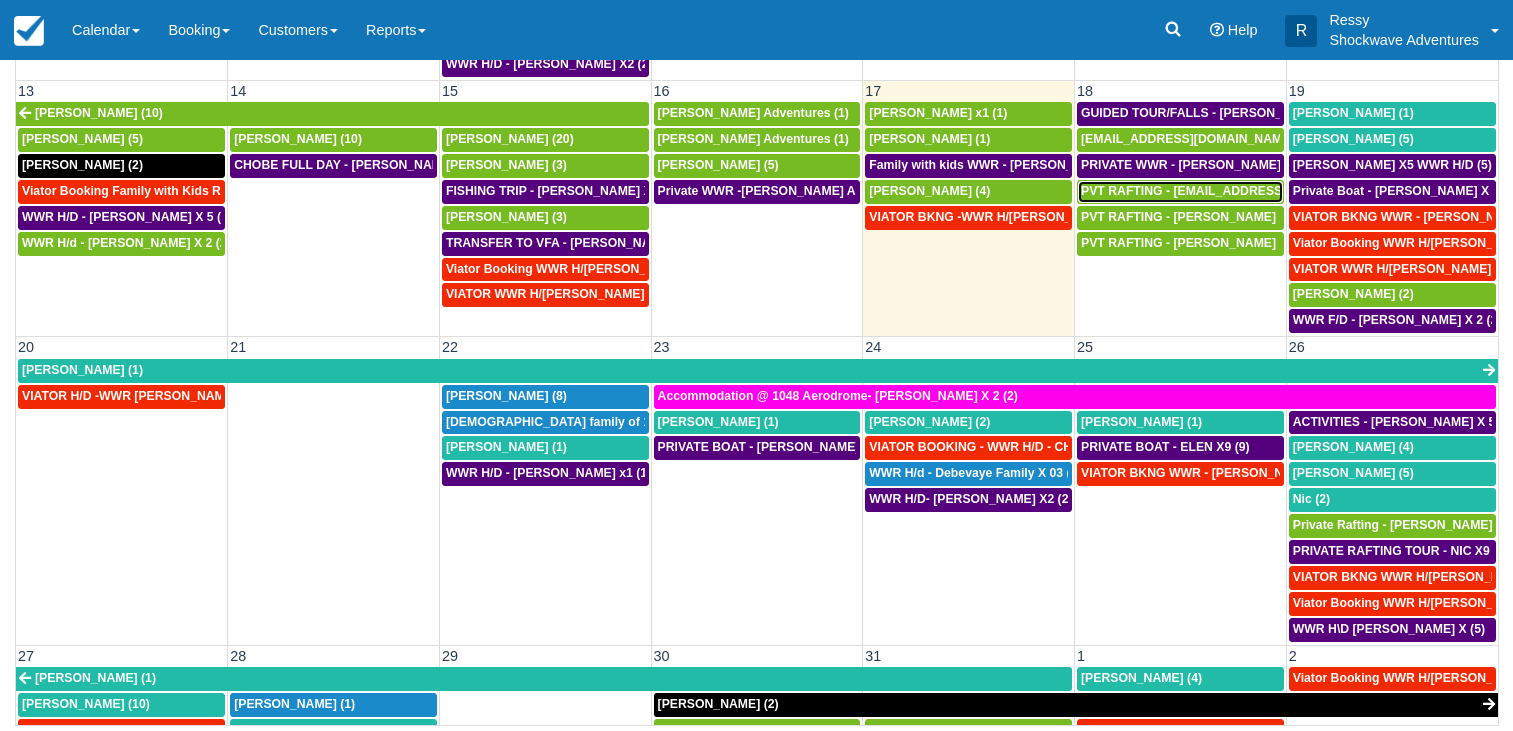 click on "PVT RAFTING - Candylots@yahoo.com (8)" at bounding box center [1243, 191] 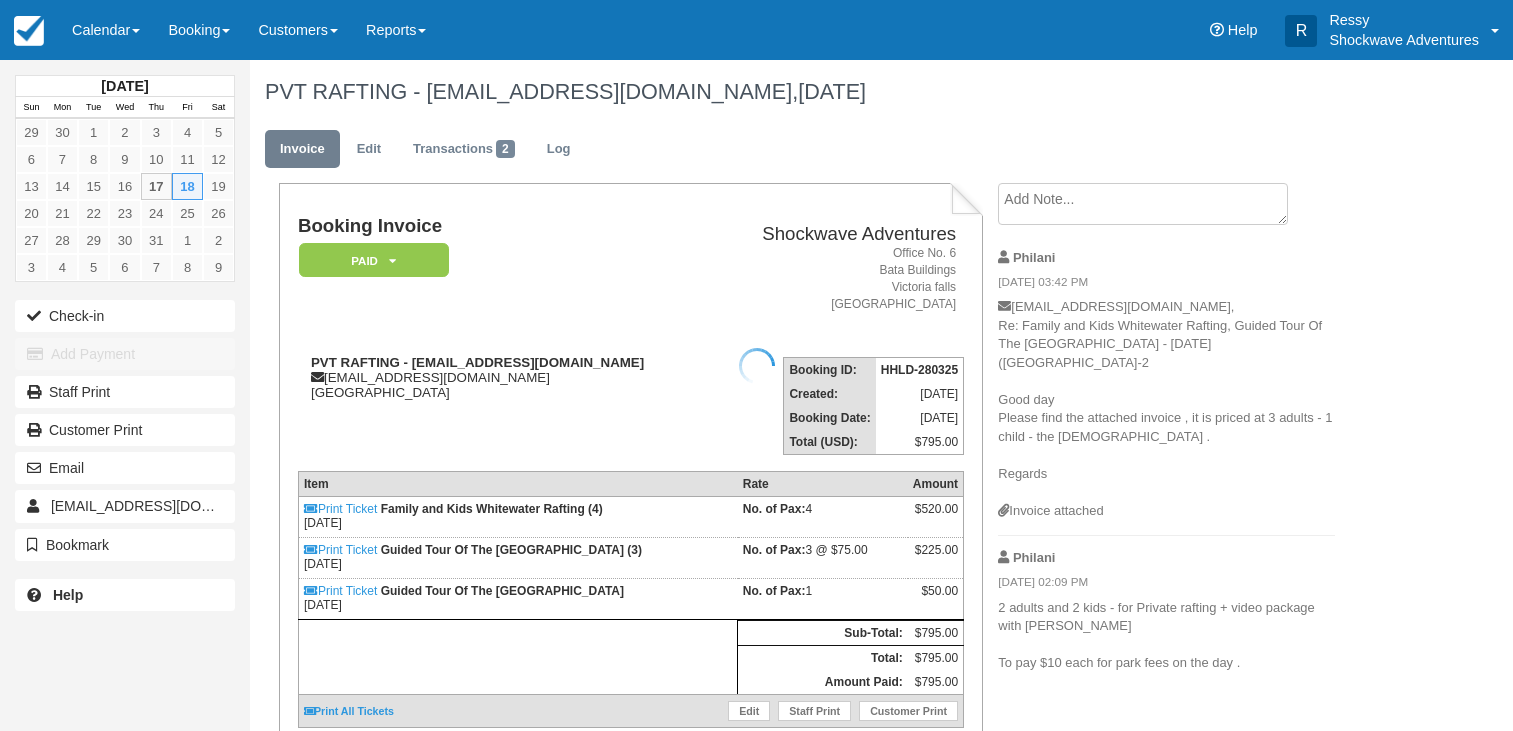 scroll, scrollTop: 0, scrollLeft: 0, axis: both 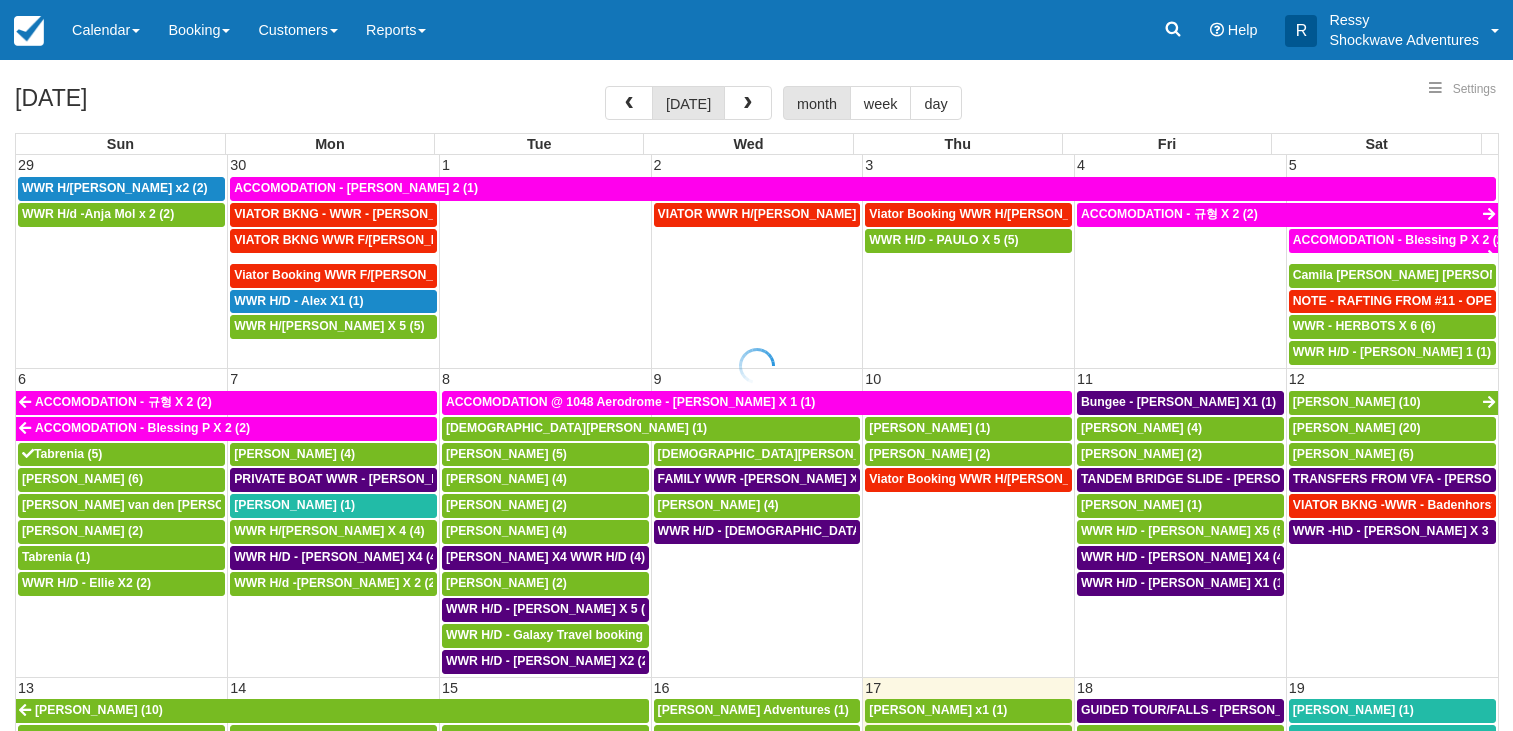 select 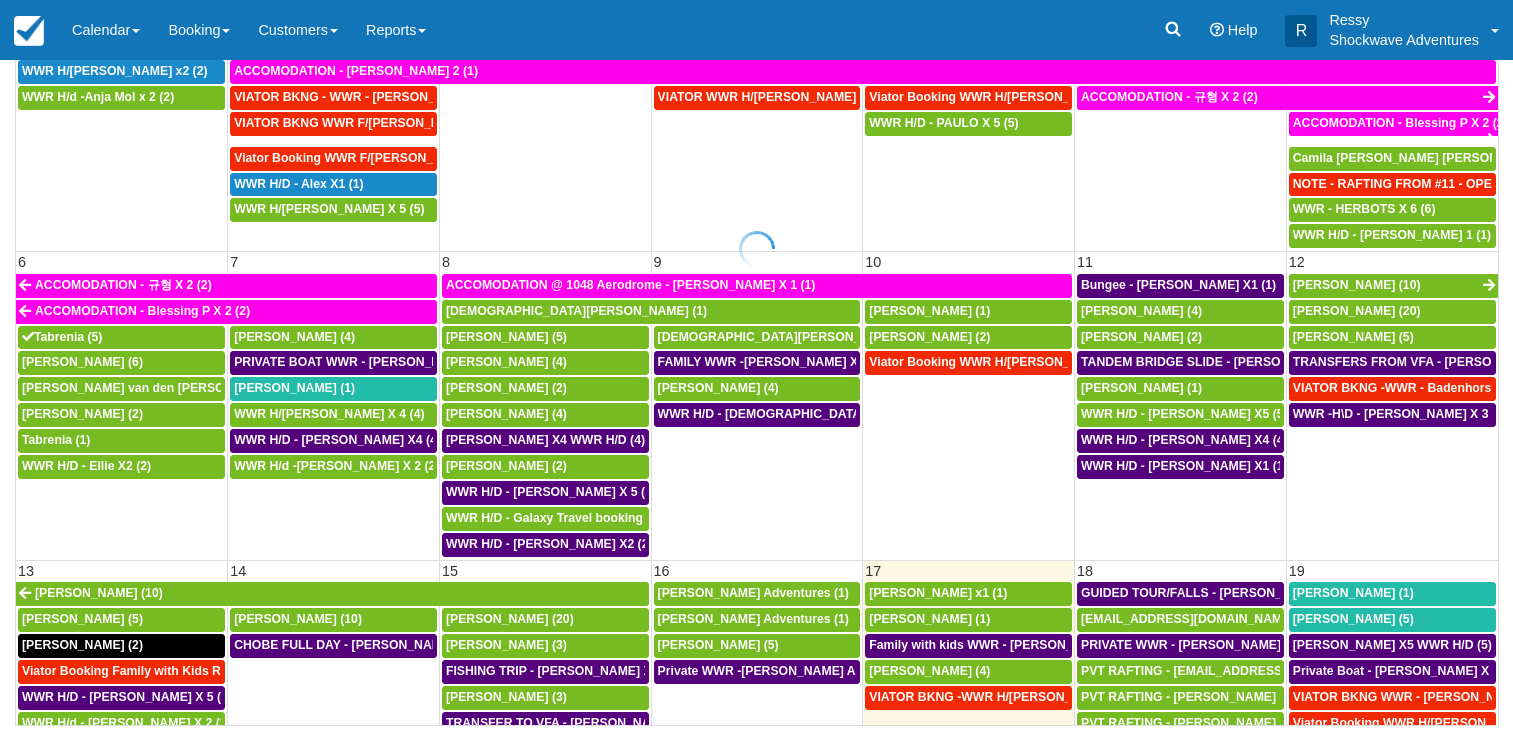 scroll, scrollTop: 171, scrollLeft: 0, axis: vertical 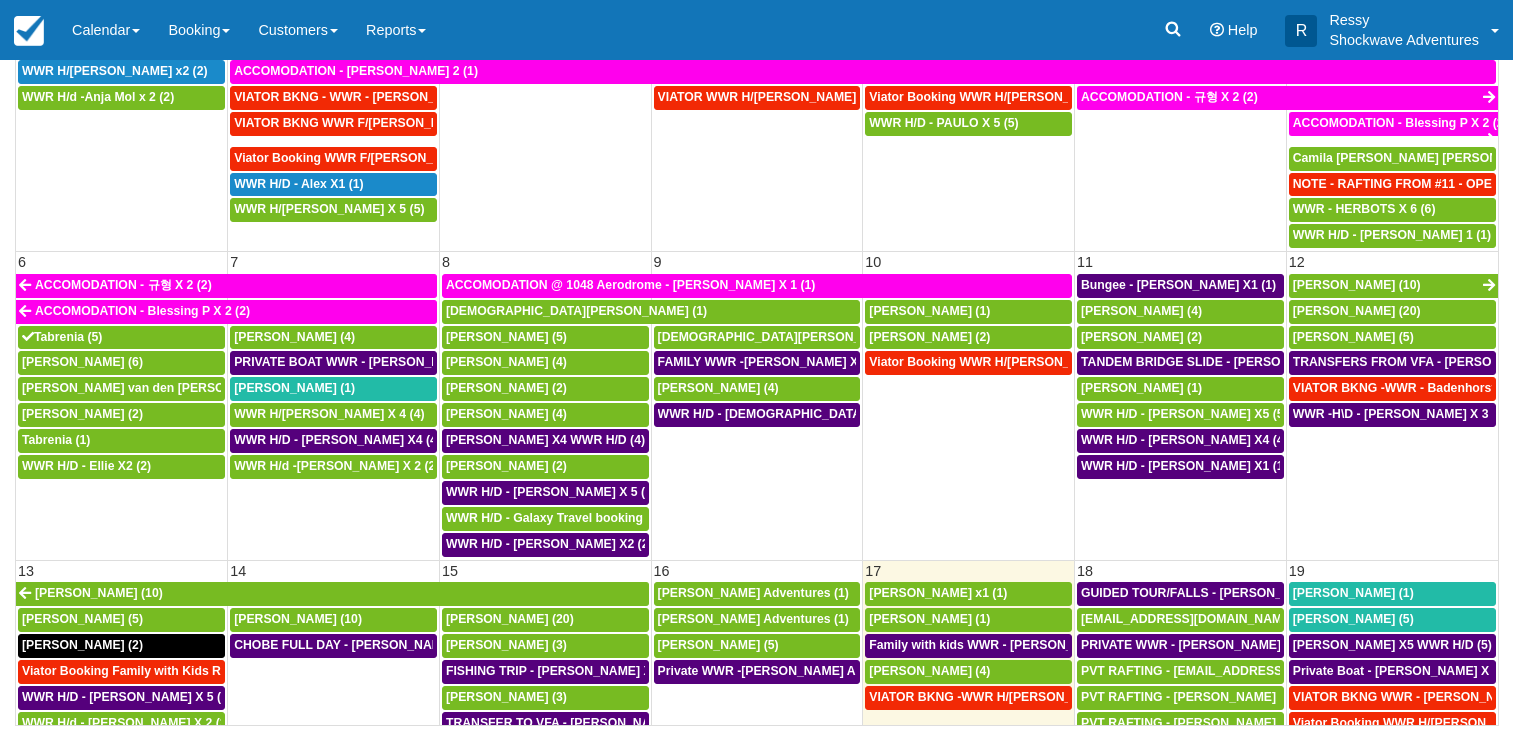 select 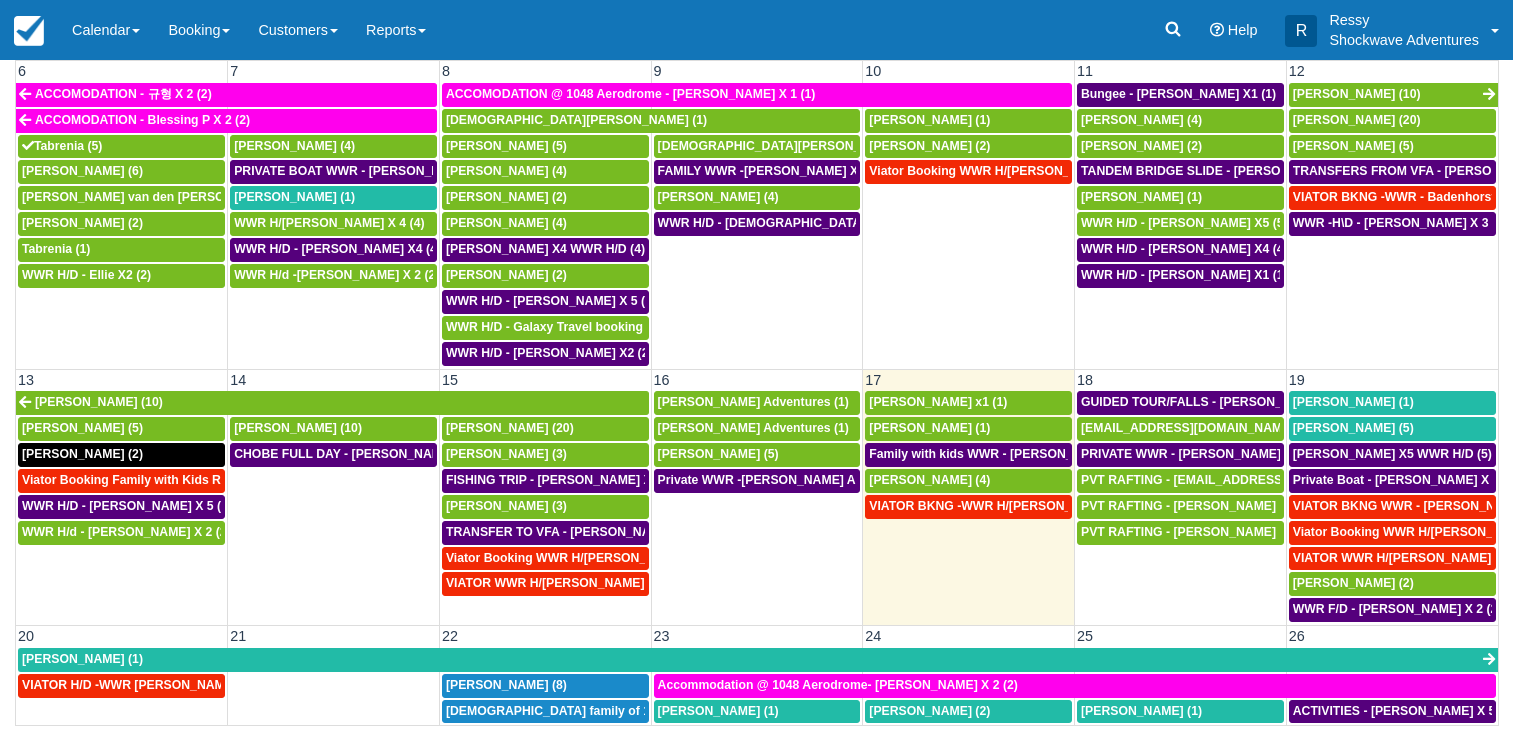 scroll, scrollTop: 192, scrollLeft: 0, axis: vertical 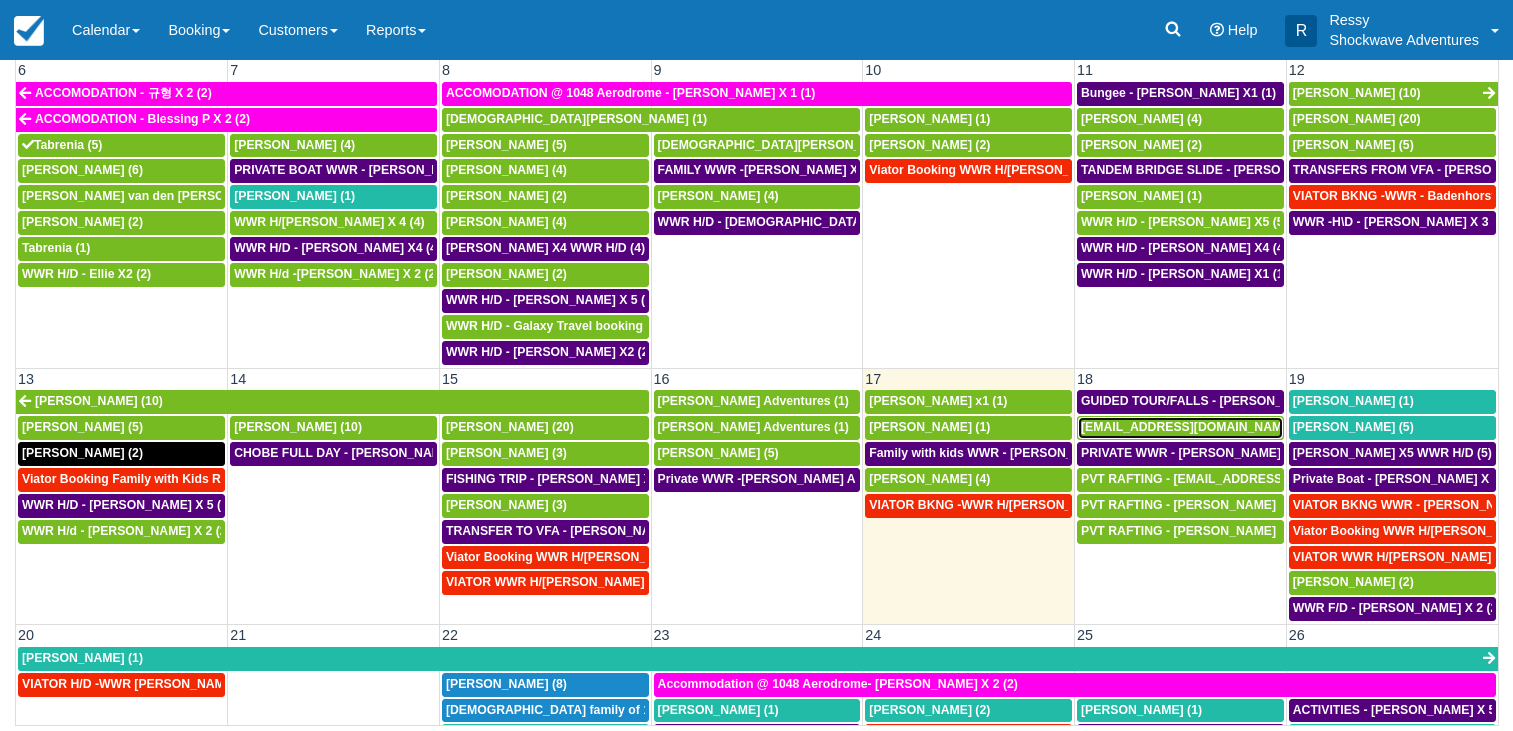 click on "Leeapps@gmail.com (5)" at bounding box center [1197, 427] 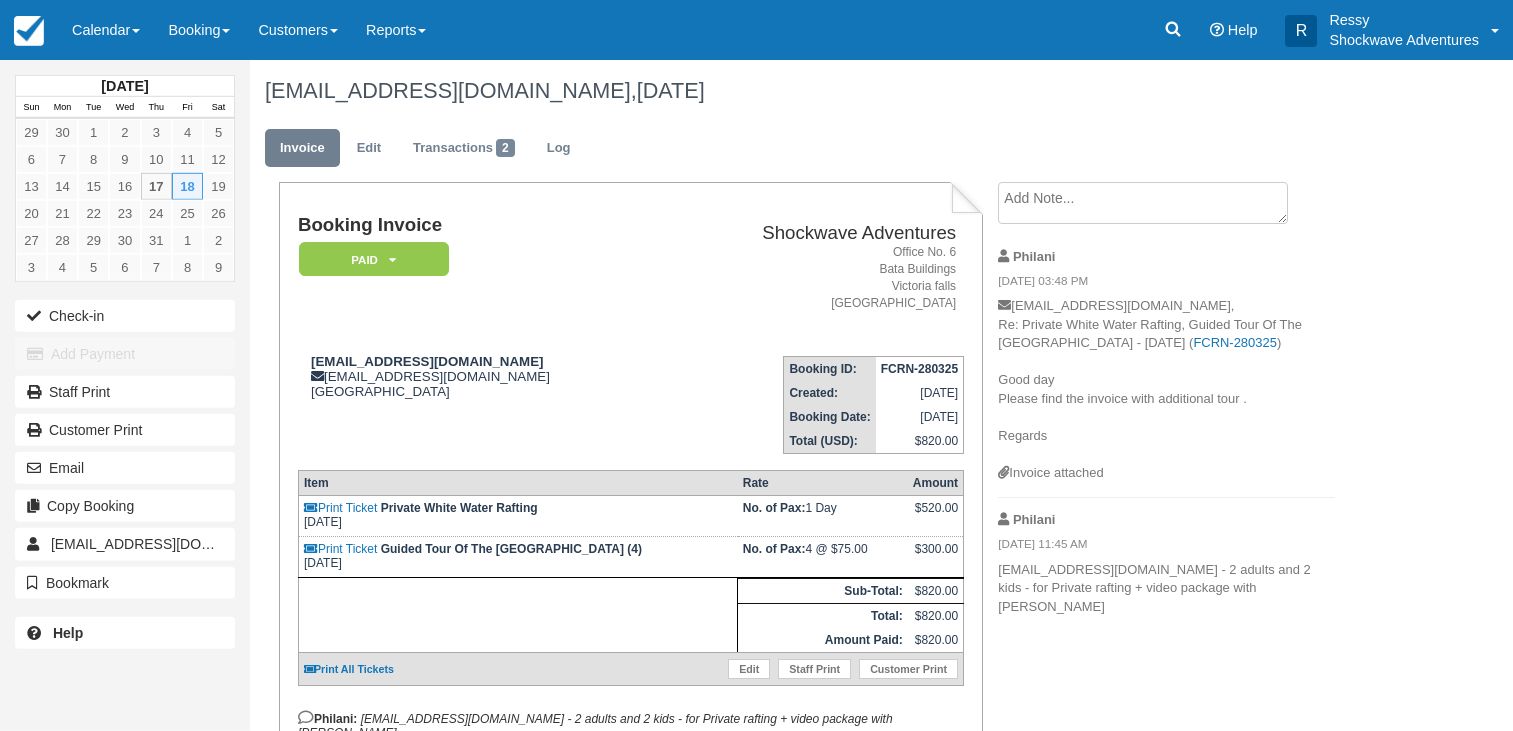 scroll, scrollTop: 0, scrollLeft: 0, axis: both 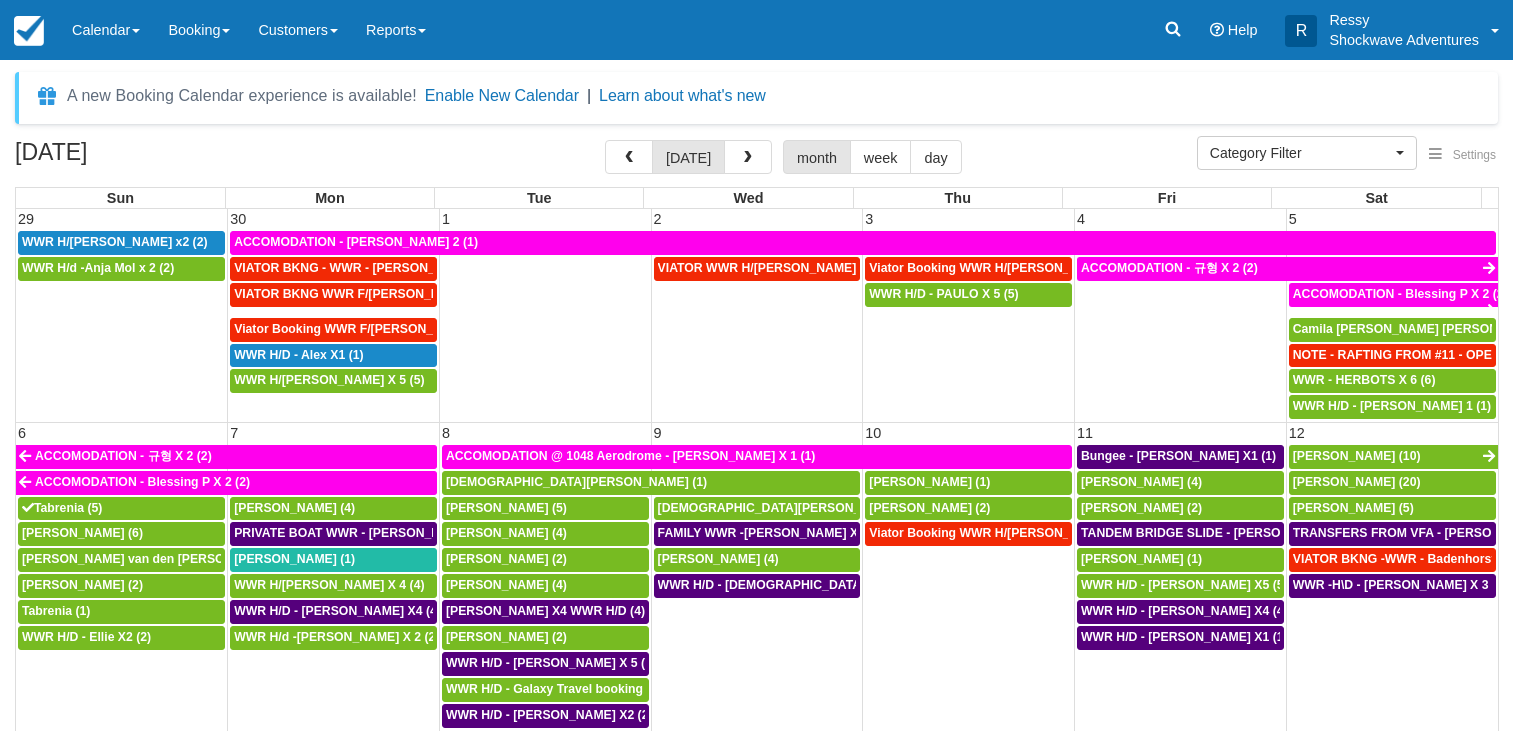 select 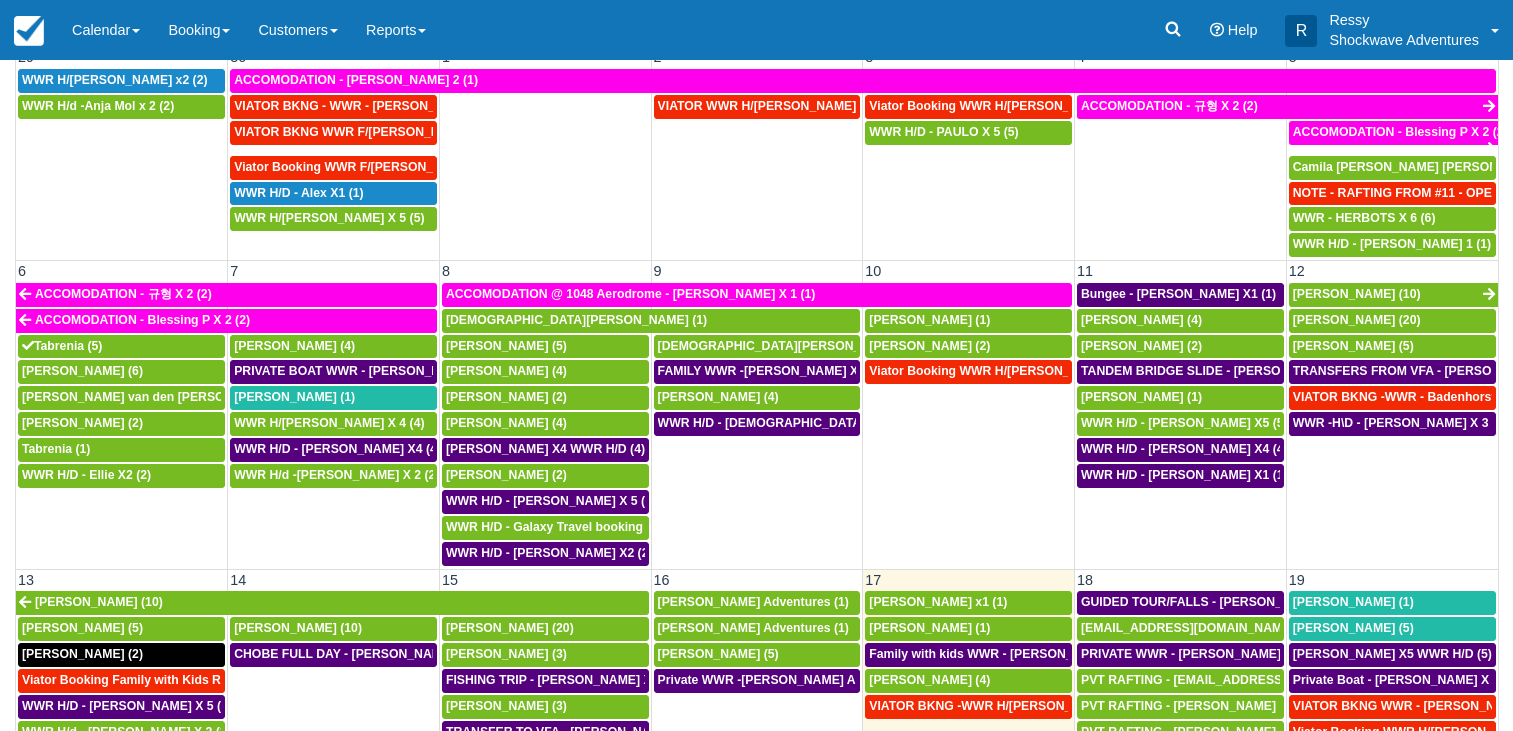 scroll, scrollTop: 171, scrollLeft: 0, axis: vertical 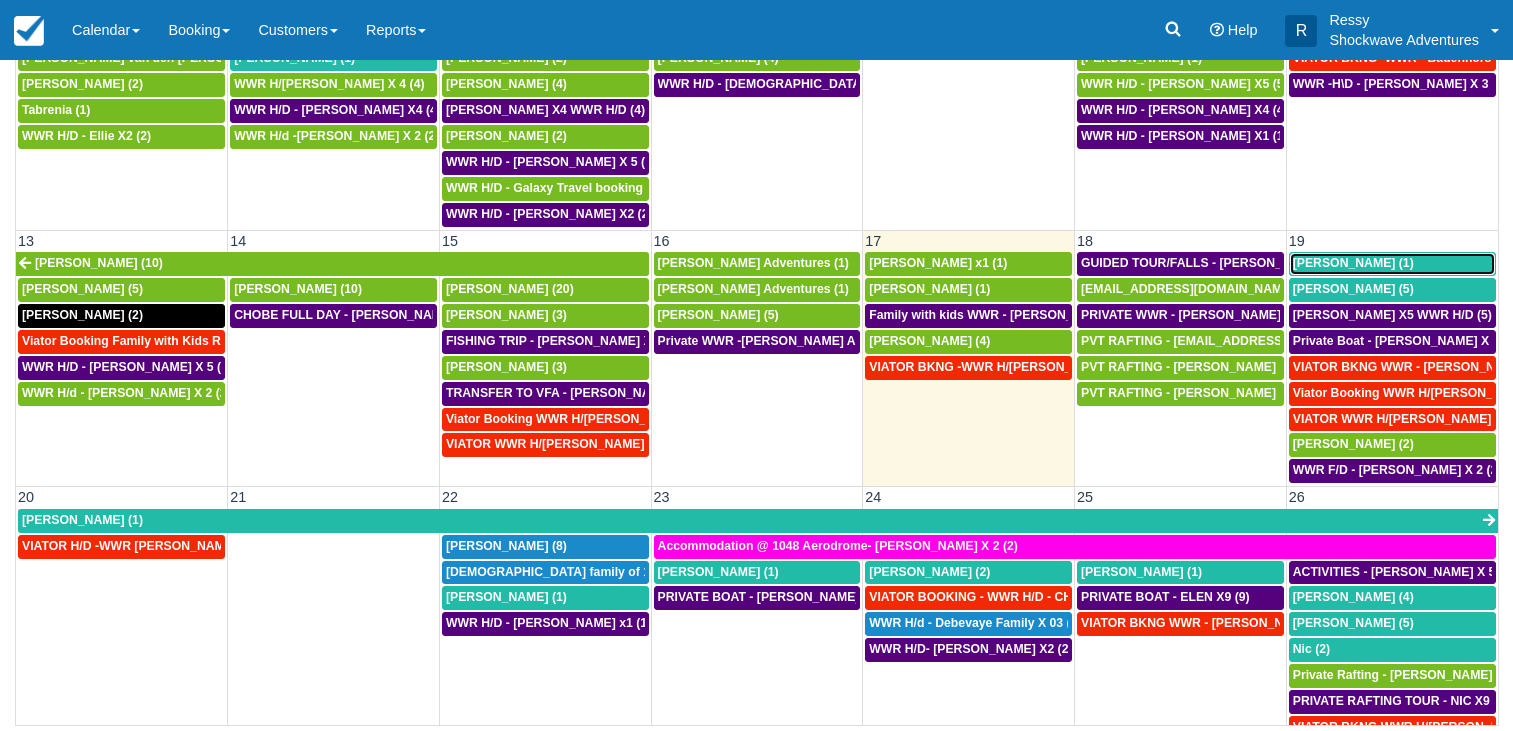 click on "FRANCOIS-XAVIER Lefevre (1)" at bounding box center [1353, 263] 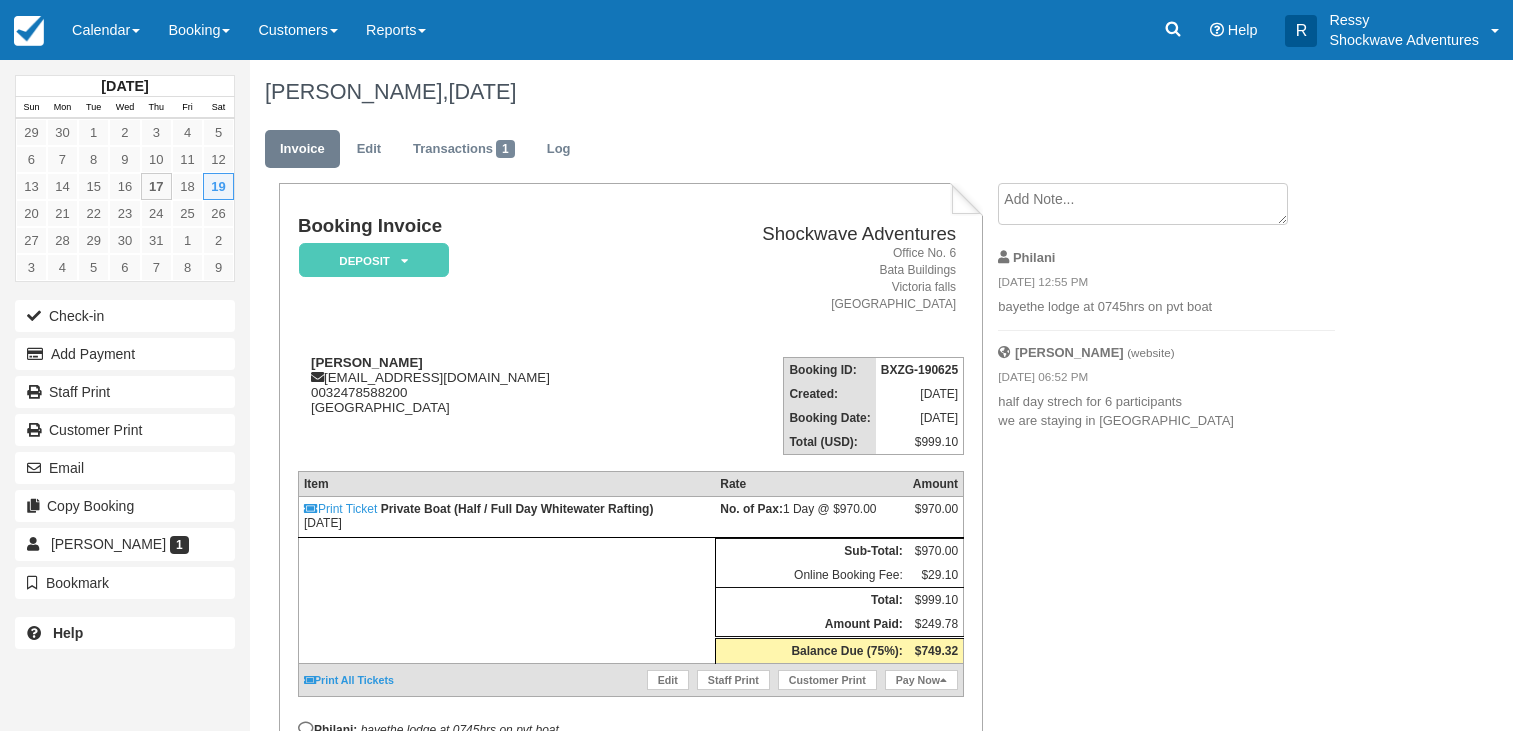 scroll, scrollTop: 0, scrollLeft: 0, axis: both 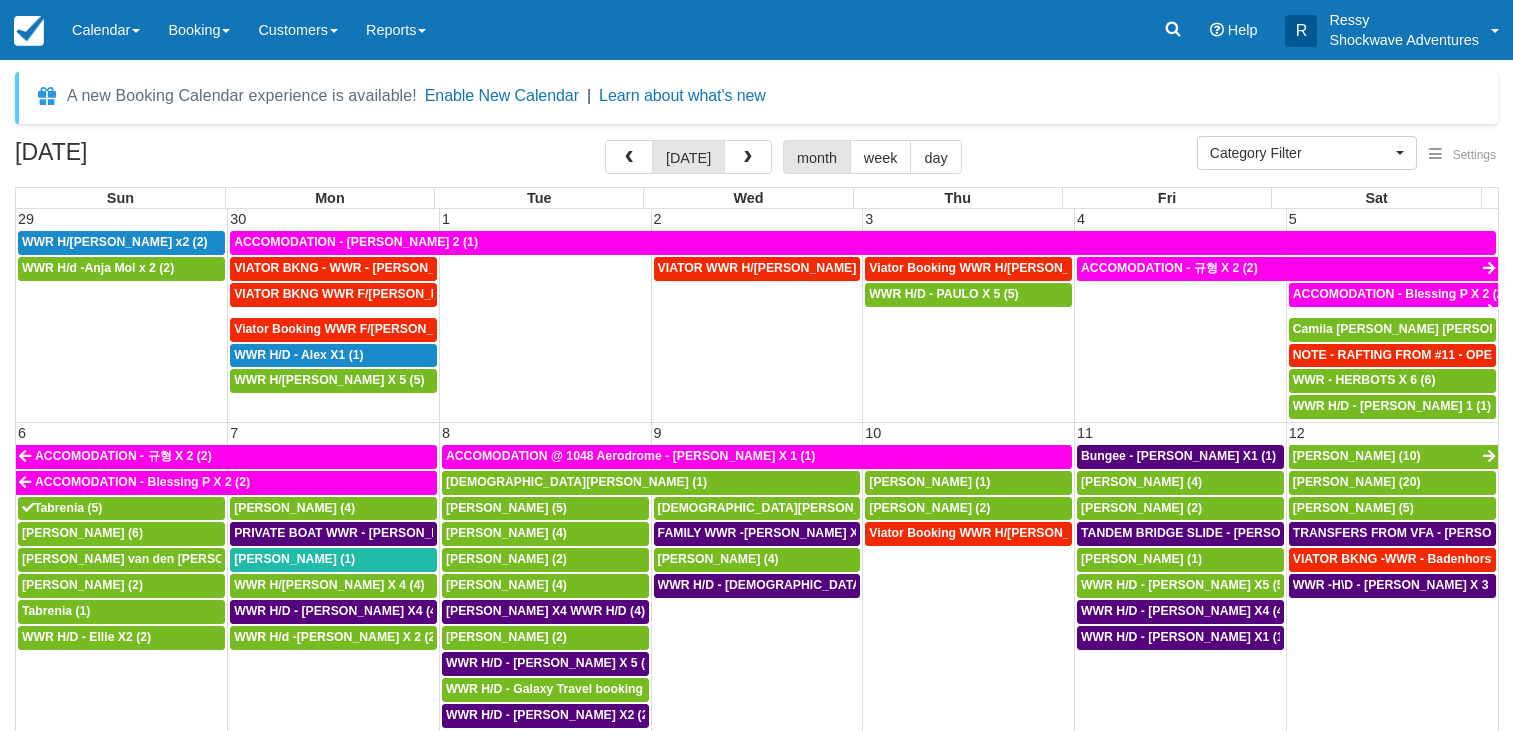 select 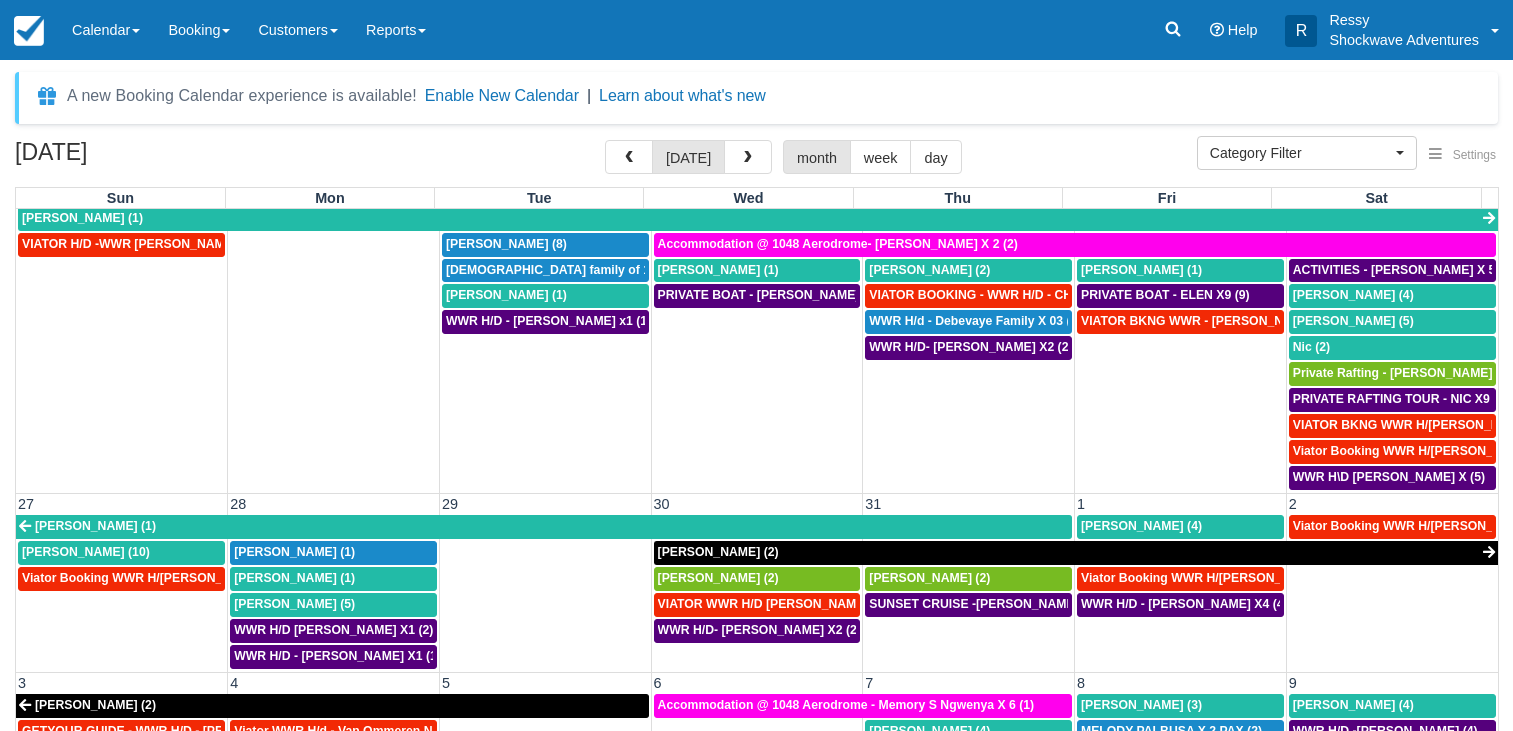 scroll, scrollTop: 810, scrollLeft: 0, axis: vertical 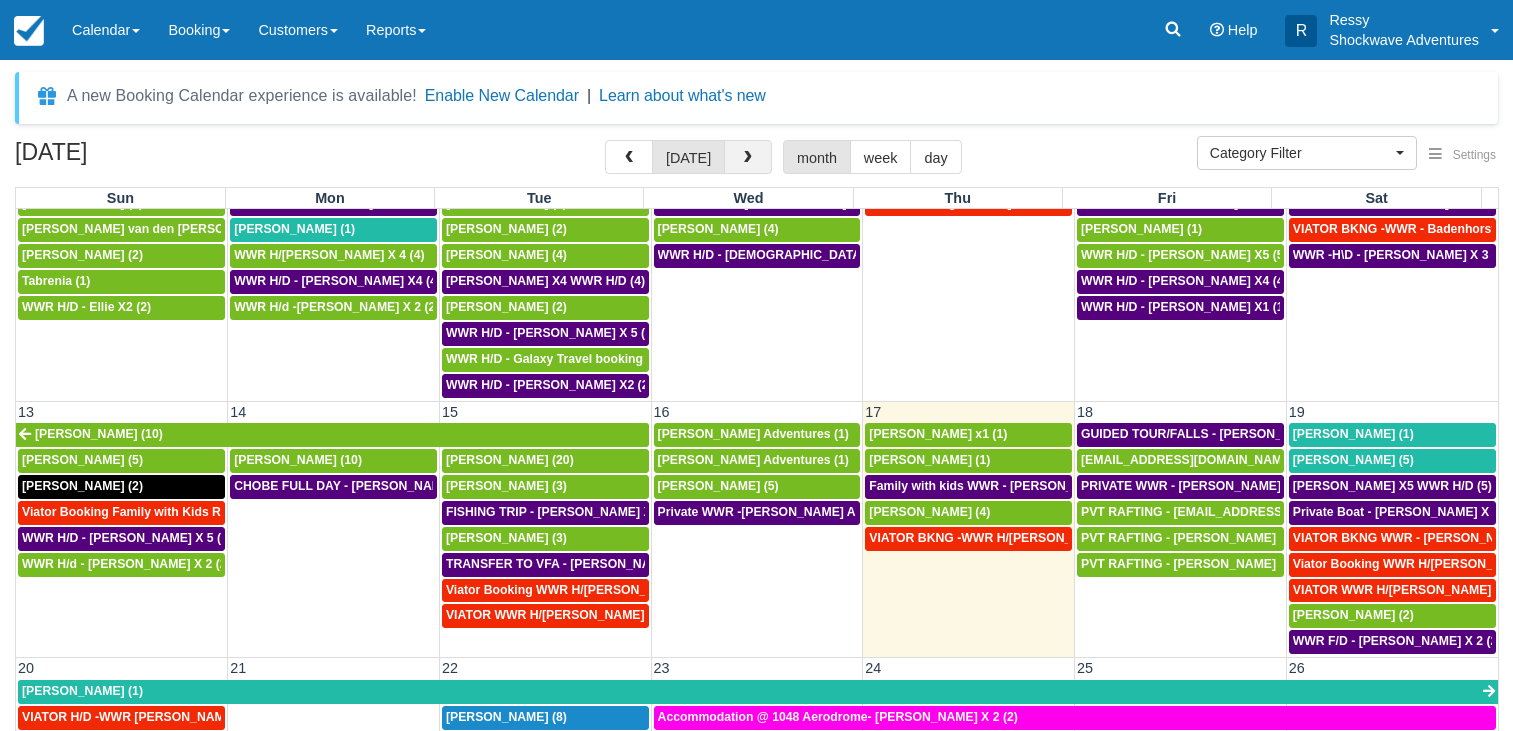 click at bounding box center (748, 157) 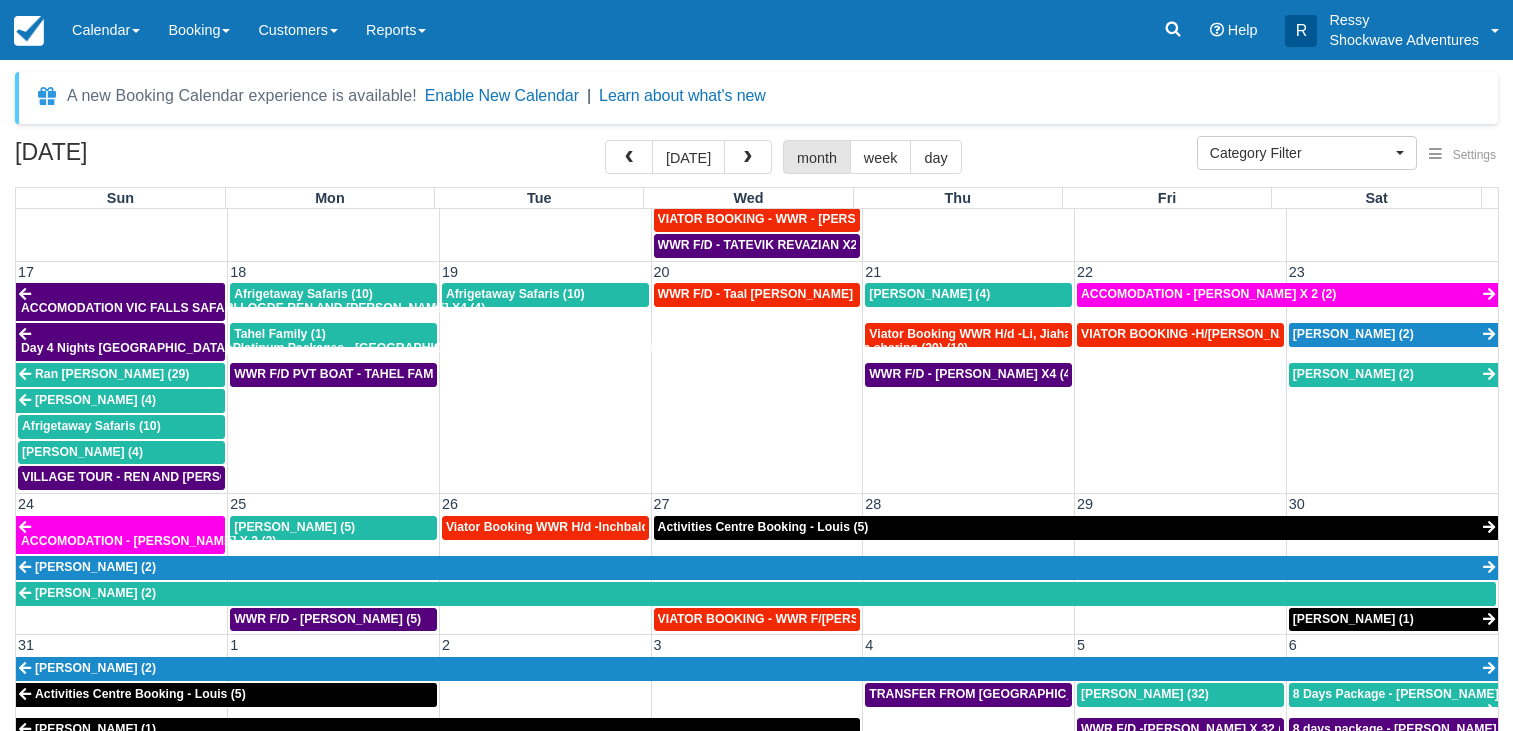 scroll, scrollTop: 663, scrollLeft: 0, axis: vertical 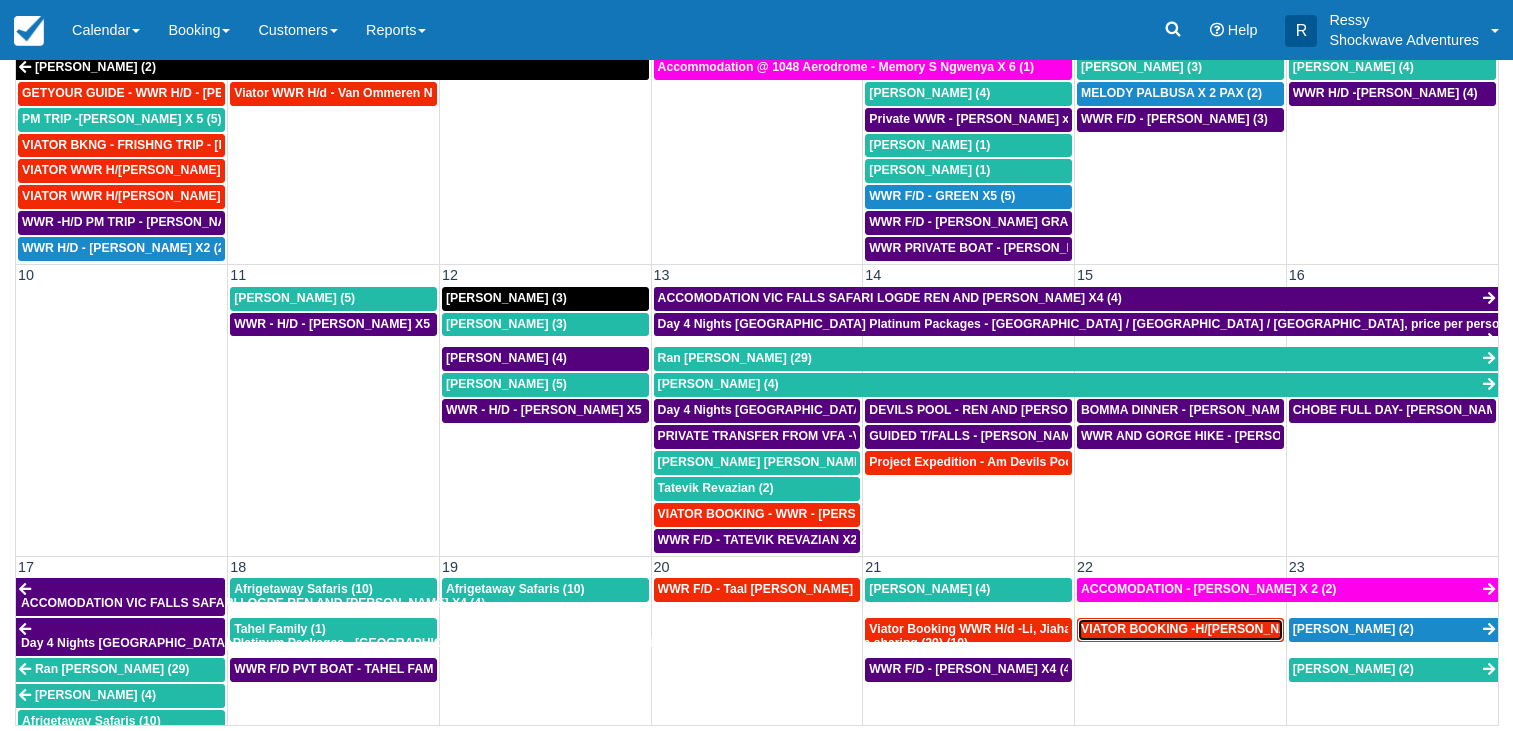 click on "VIATOR BOOKING -H/D - Hafeli, Breeanna X 4 (4)" at bounding box center [1215, 629] 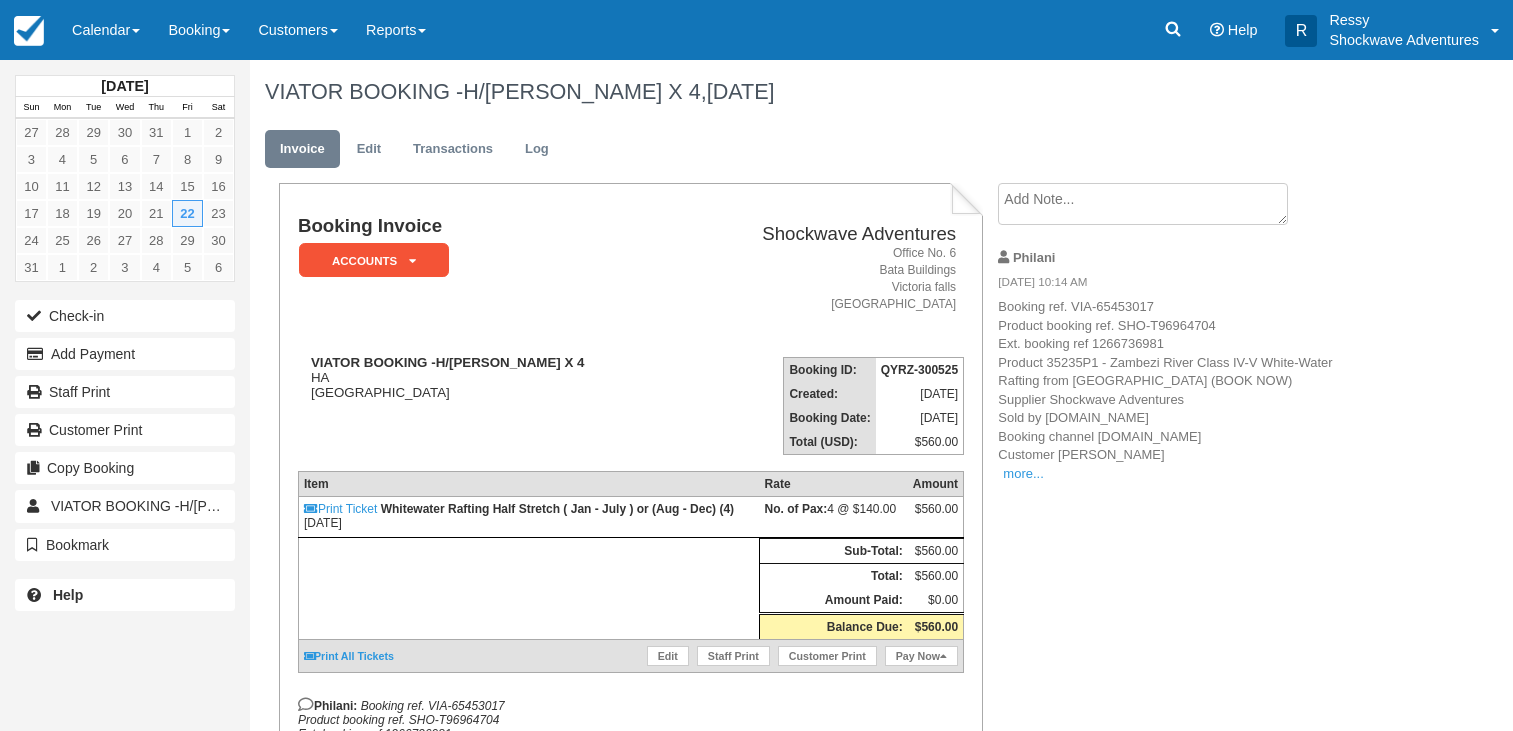 scroll, scrollTop: 0, scrollLeft: 0, axis: both 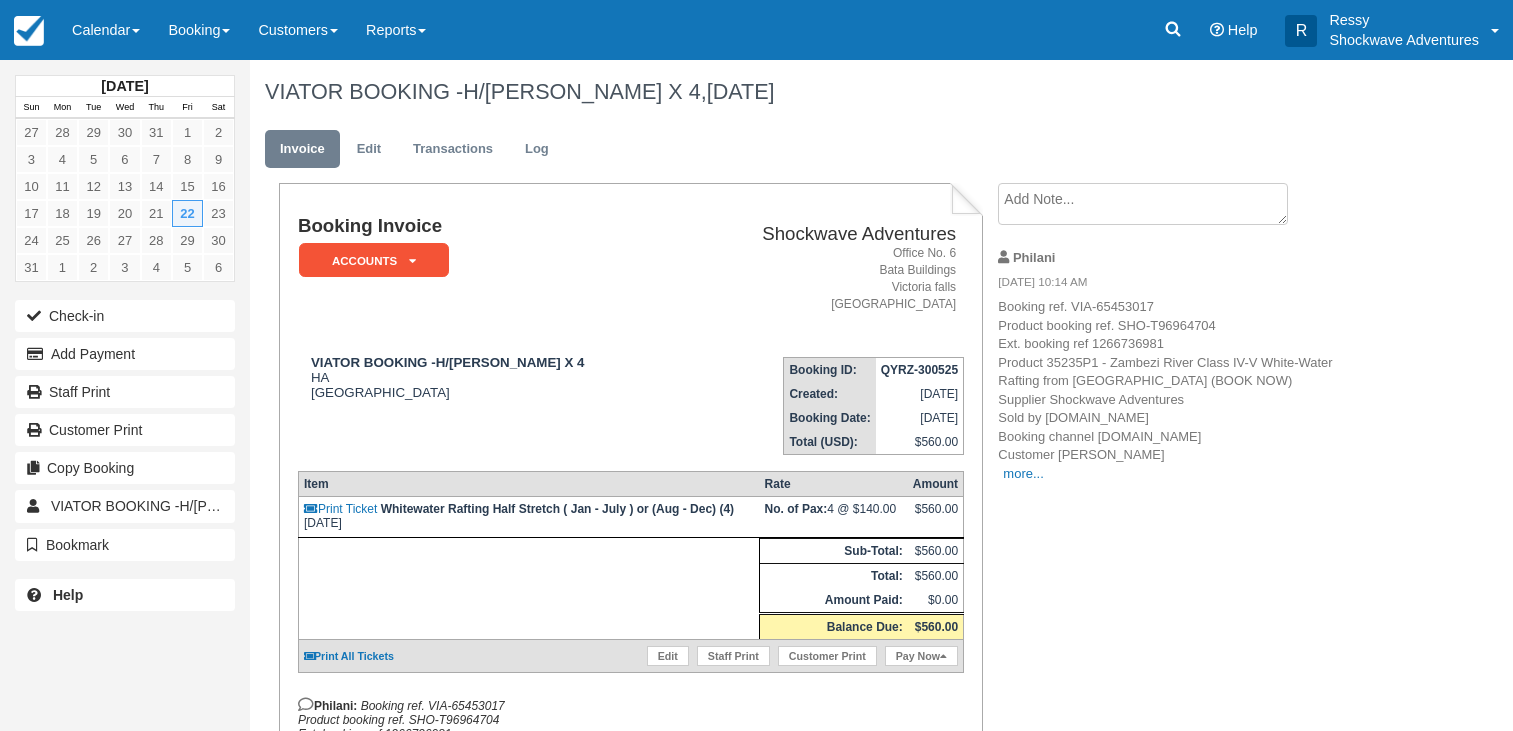 click on "Philani
05/30/25 10:14 AM
Booking ref. 	VIA-65453017
Product booking ref. 	SHO-T96964704
Ext. booking ref 	1266736981
Product 	35235P1 - Zambezi River Class IV-V White-Water Rafting from Victoria Falls (BOOK NOW)
Supplier 	Shockwave Adventures
Sold by 	Viator.com
Booking channel 	Viator.com
Customer 	Hafeli, Breeanna
more...
Customer email 	S-9f1dfab0f783448ba47bc9e73a08519a+1266736981-31tjet5f3cybv@expmessaging.tripadvisor.com
Customer phone 	US+1 9412667863
Date 	Fri 22.Aug '25 @ 07:30
Rate 	Half Stretch Rafting
PAX
4 Adult
Pick-up
Batonka Guest Lodge
Extras
Created 	Thu, May 29 2025 @ 16:19
Notes
--- Inclusions: ---
All rafting gear (helmet, life jacket, and paddle)
Local guide
Light refreshments during rafting
Lunch
Unlimited drinks (open bar)
Hotel pickup and drop-off
--- Booking languages: ---
GUIDE : English
Viator amount: USD 436.8" at bounding box center (1166, 366) 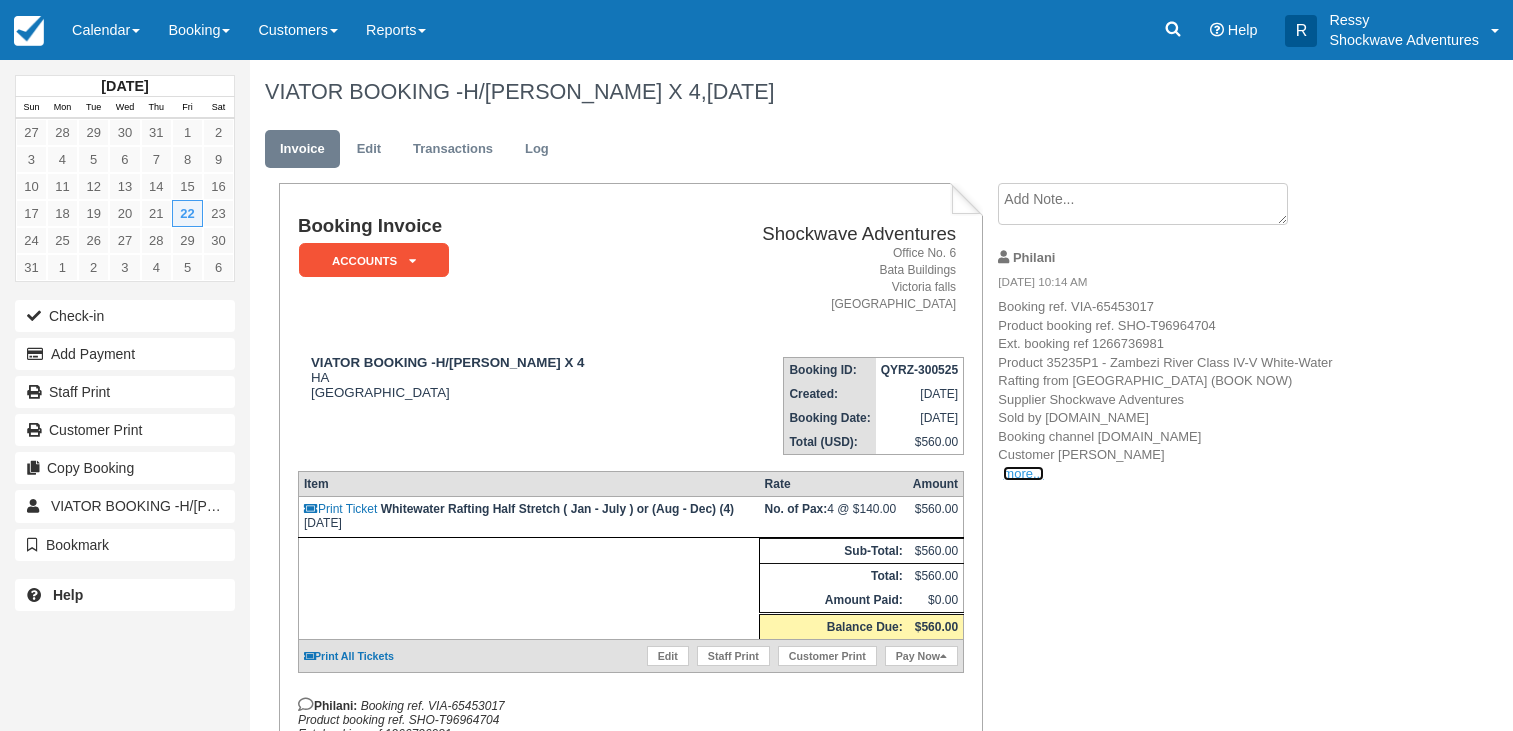 click on "more..." at bounding box center (1023, 473) 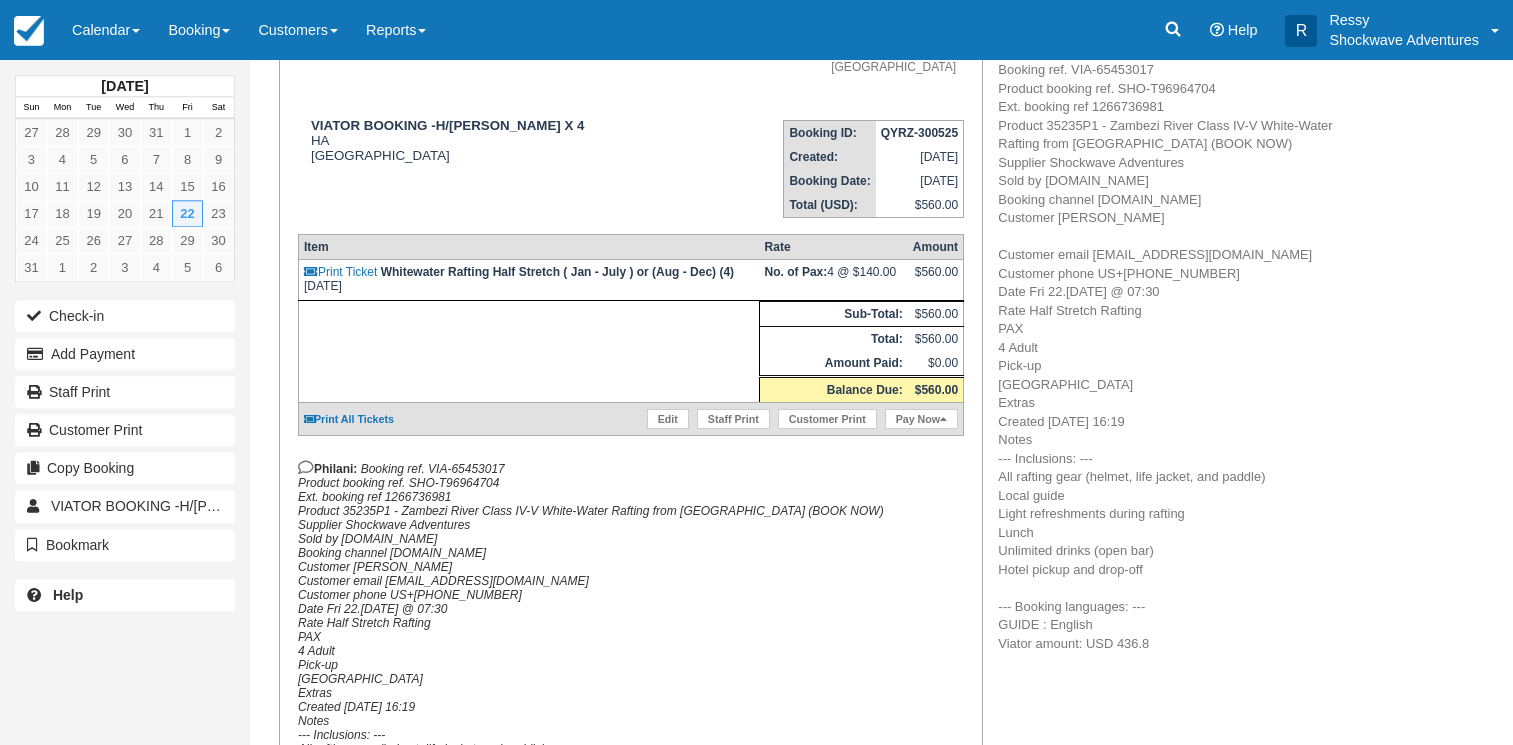 scroll, scrollTop: 306, scrollLeft: 0, axis: vertical 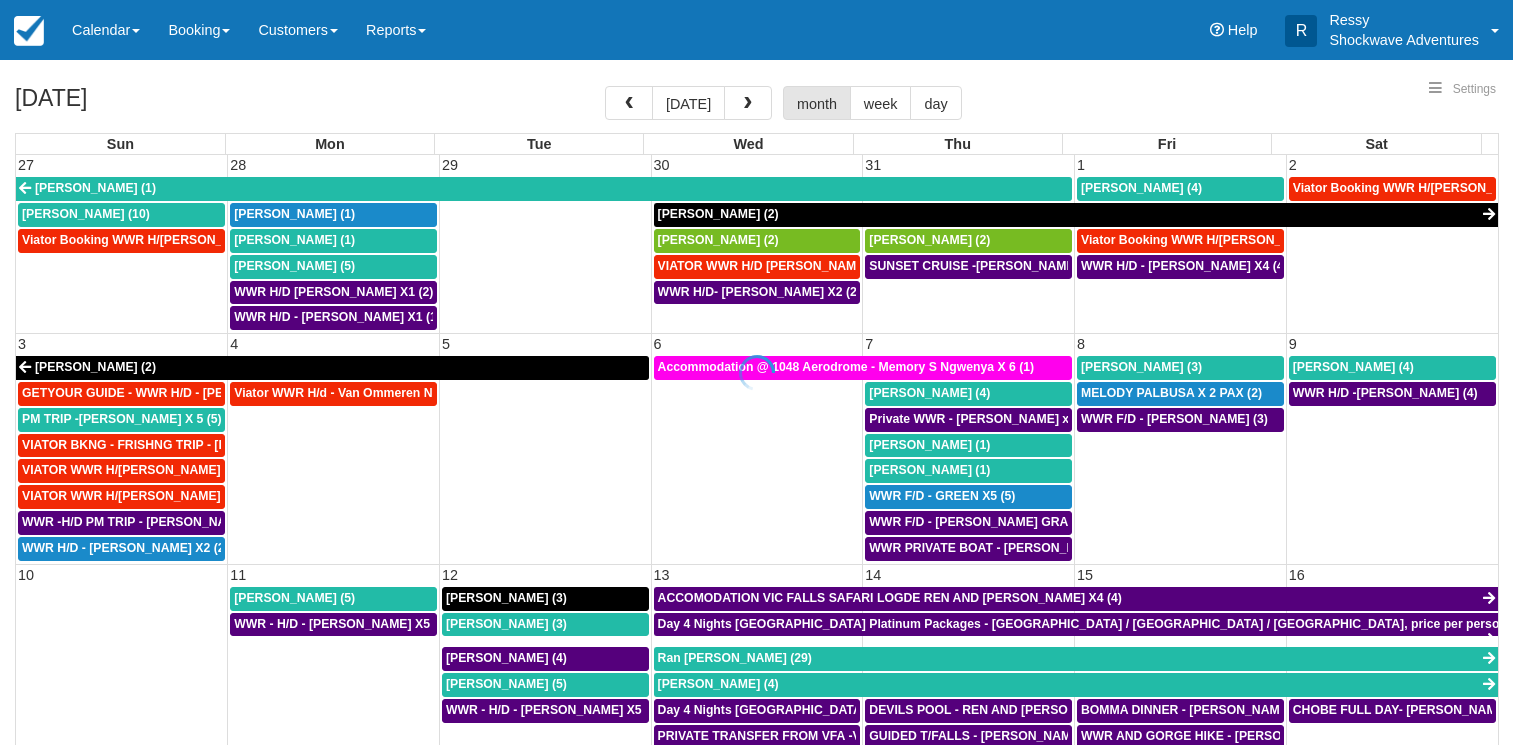 select 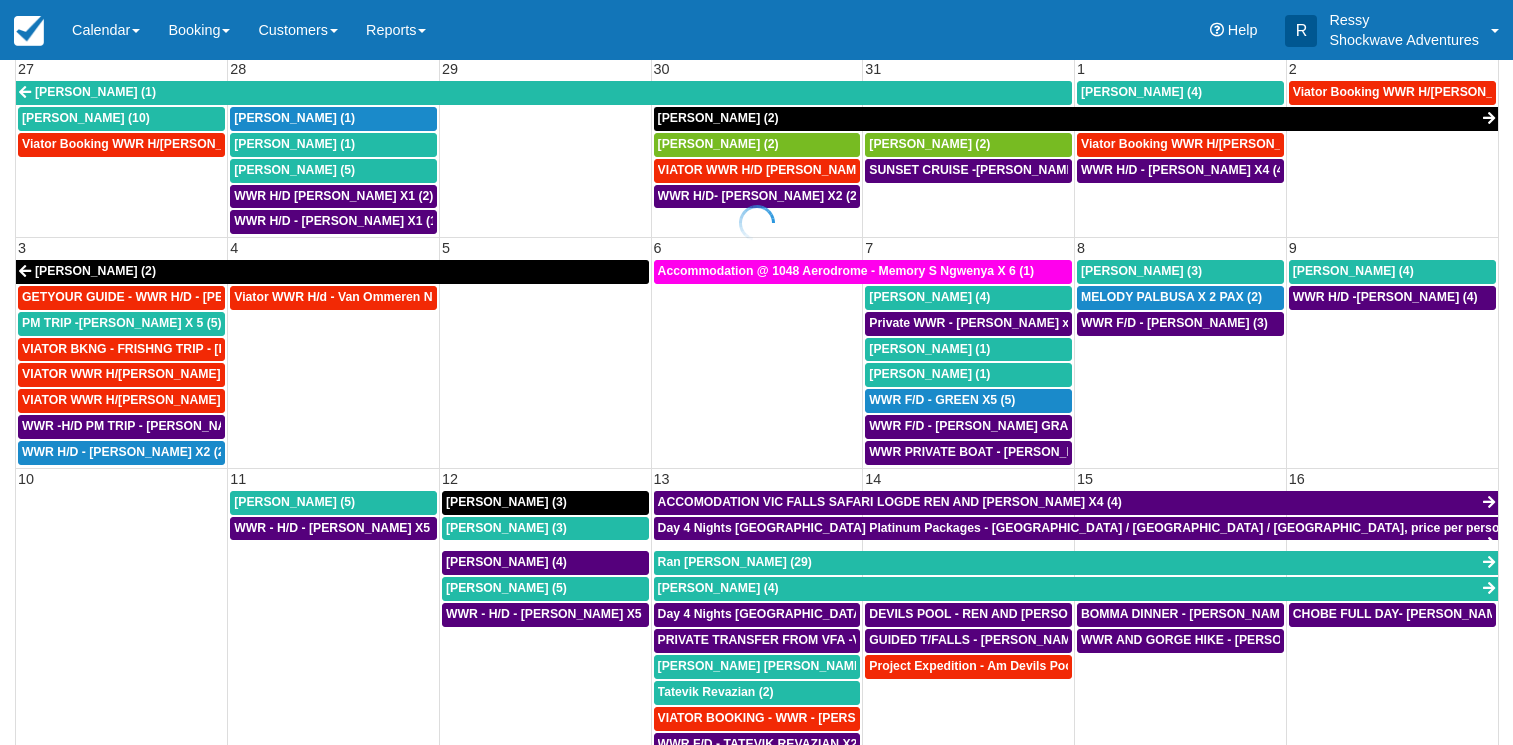 scroll, scrollTop: 157, scrollLeft: 0, axis: vertical 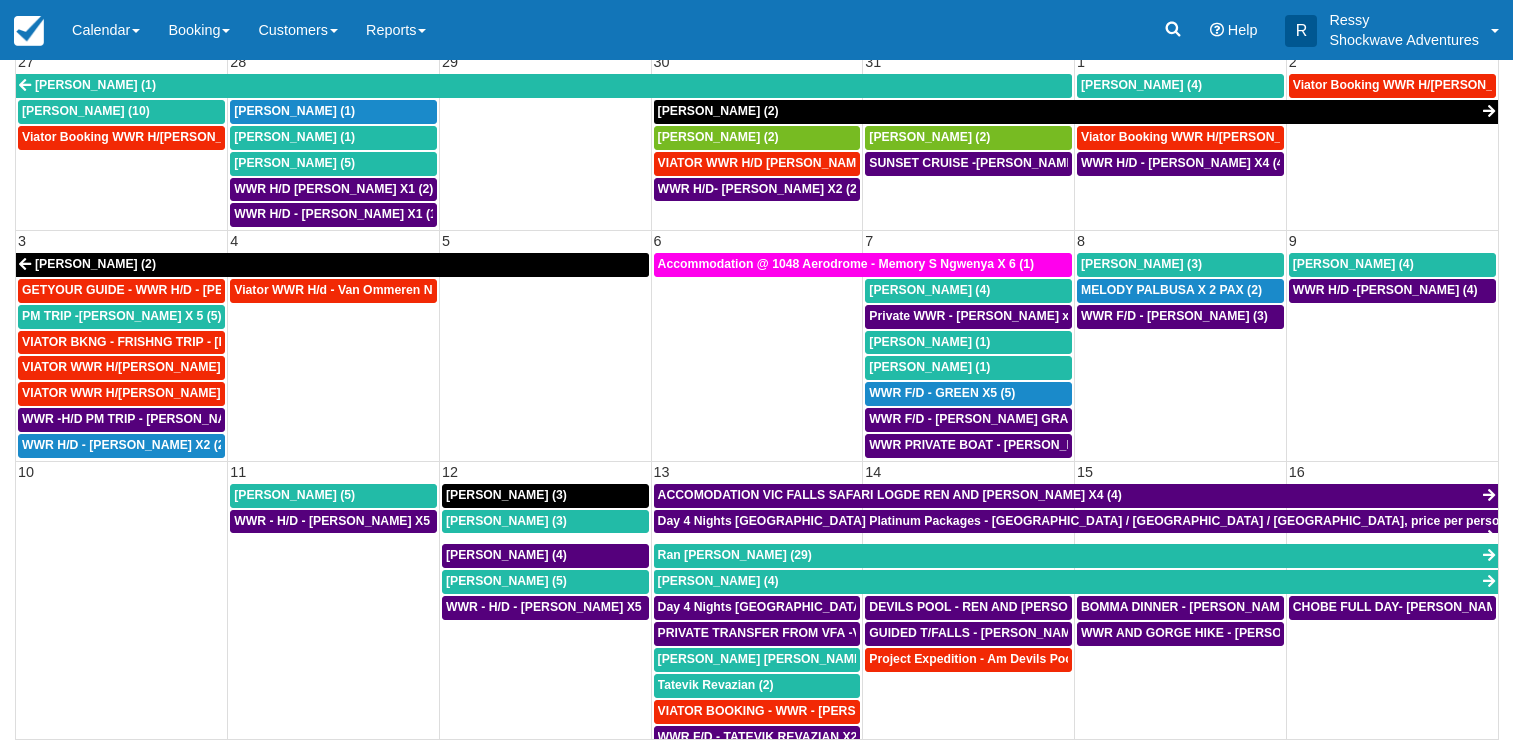 select 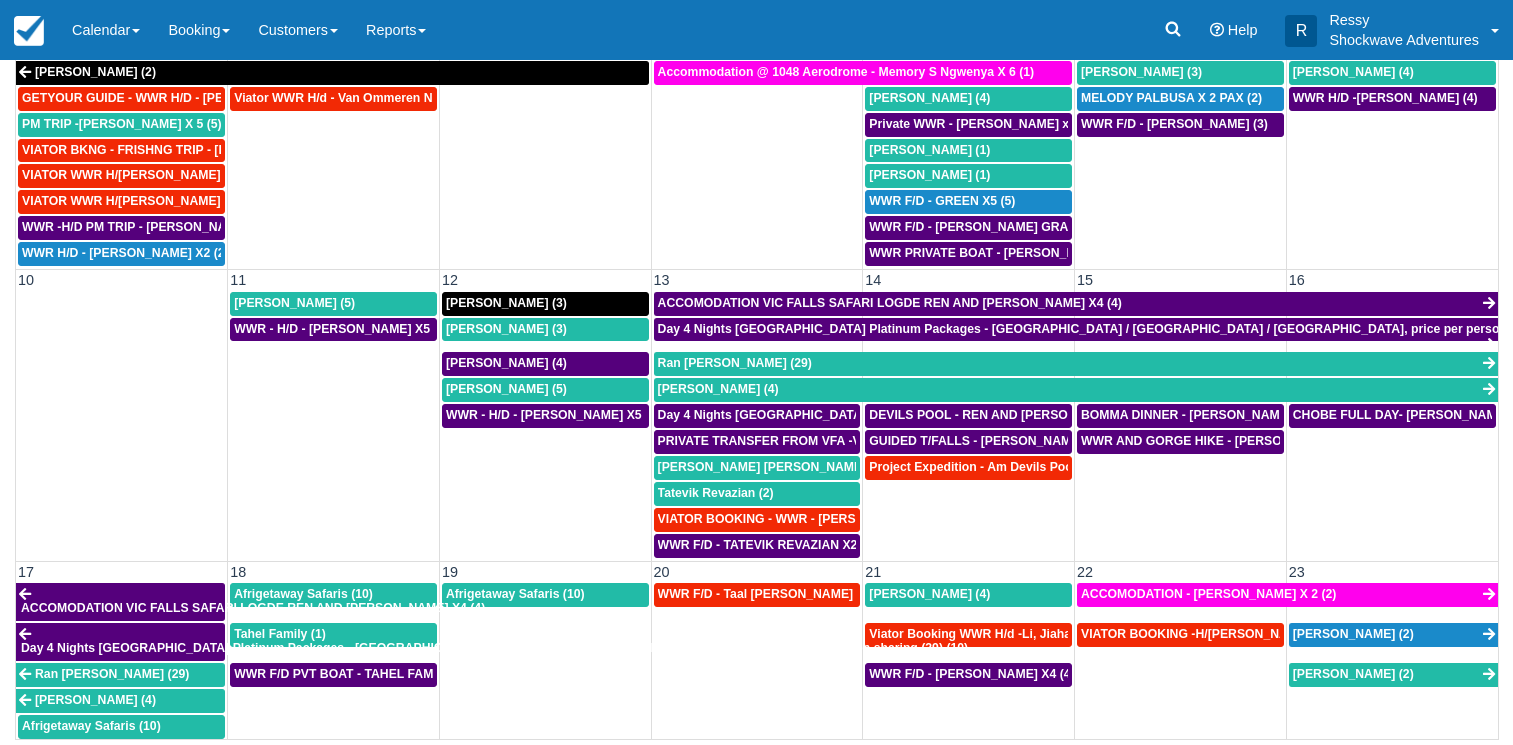 scroll, scrollTop: 0, scrollLeft: 0, axis: both 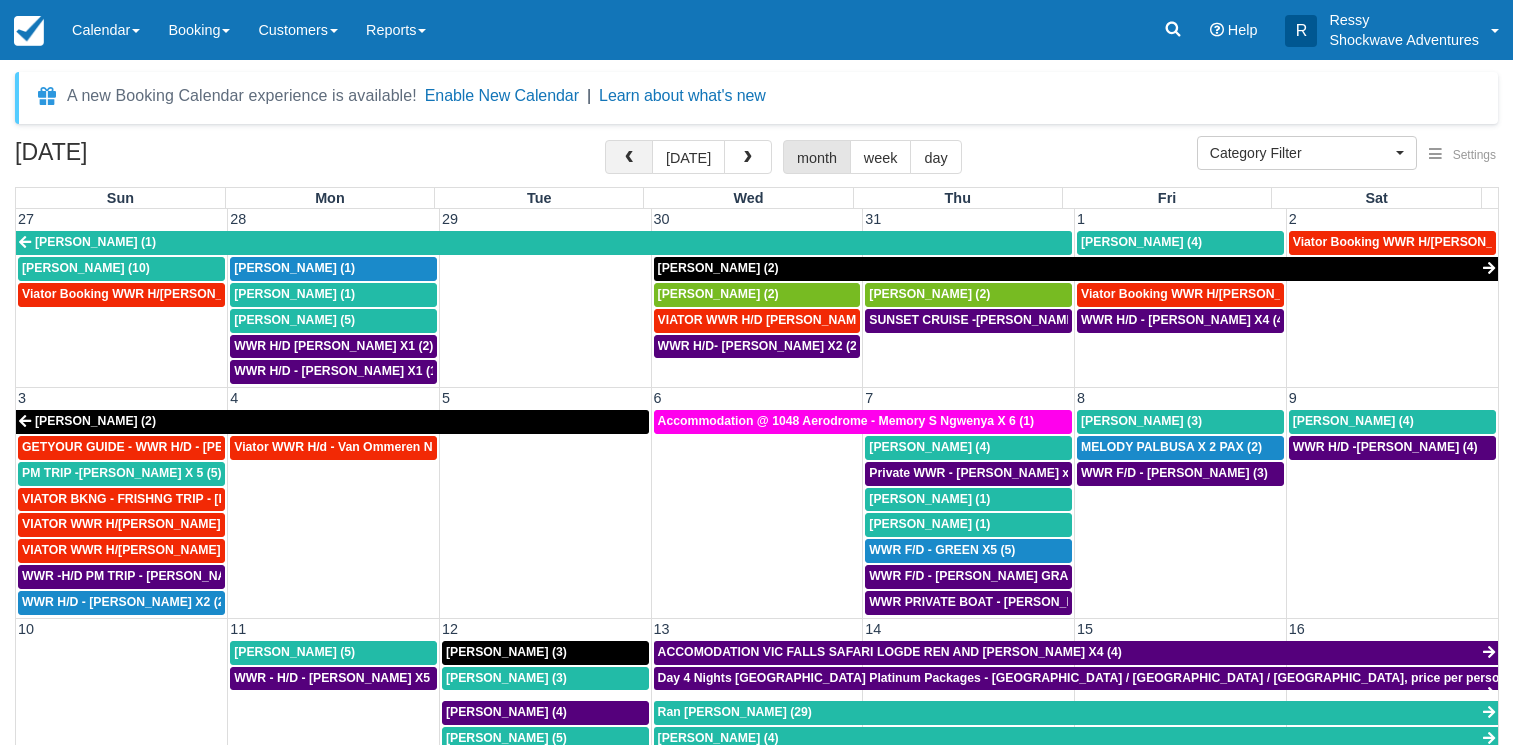 click at bounding box center [629, 157] 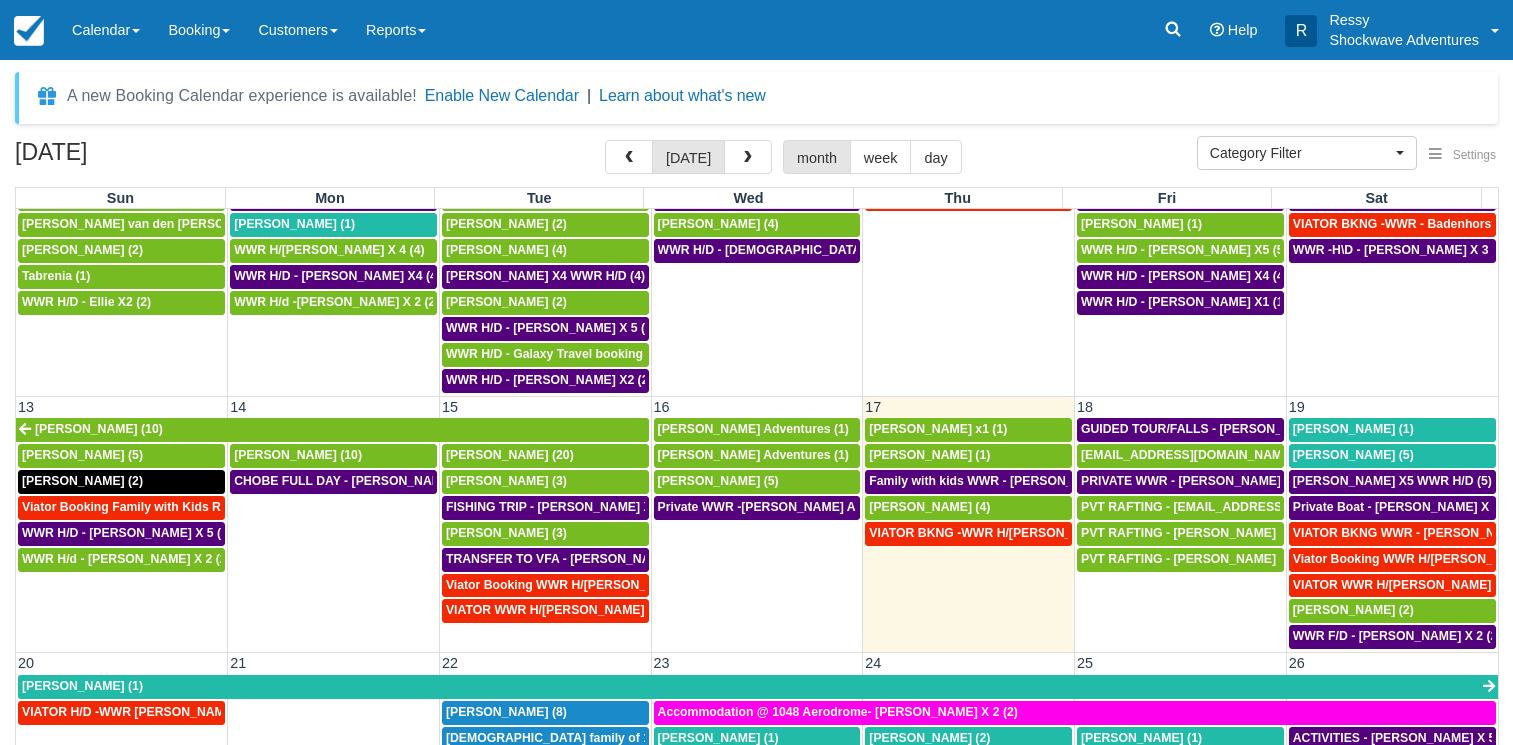 scroll, scrollTop: 480, scrollLeft: 0, axis: vertical 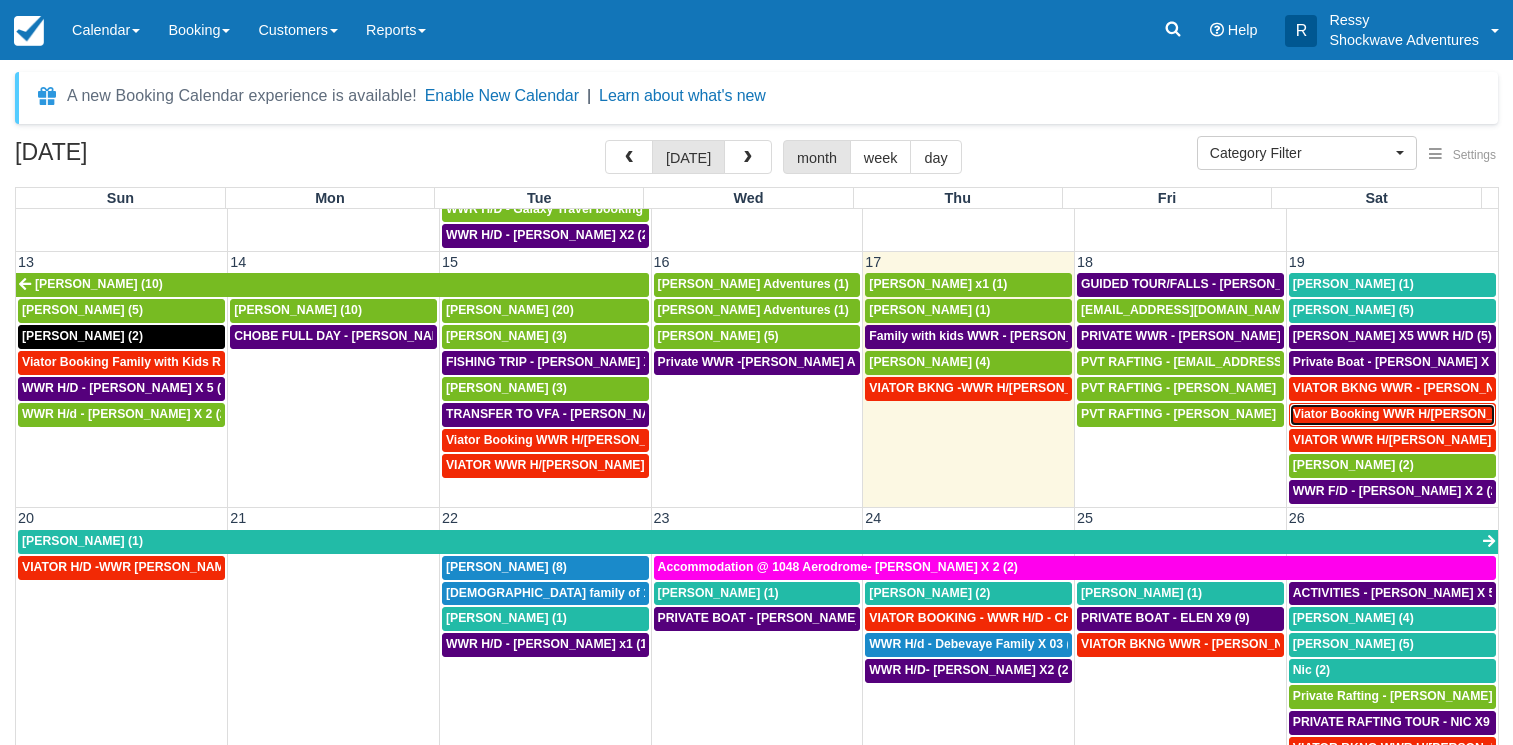 click on "Viator Booking WWR H/d - Leonard, Peter   X 2 (2)" at bounding box center (1427, 414) 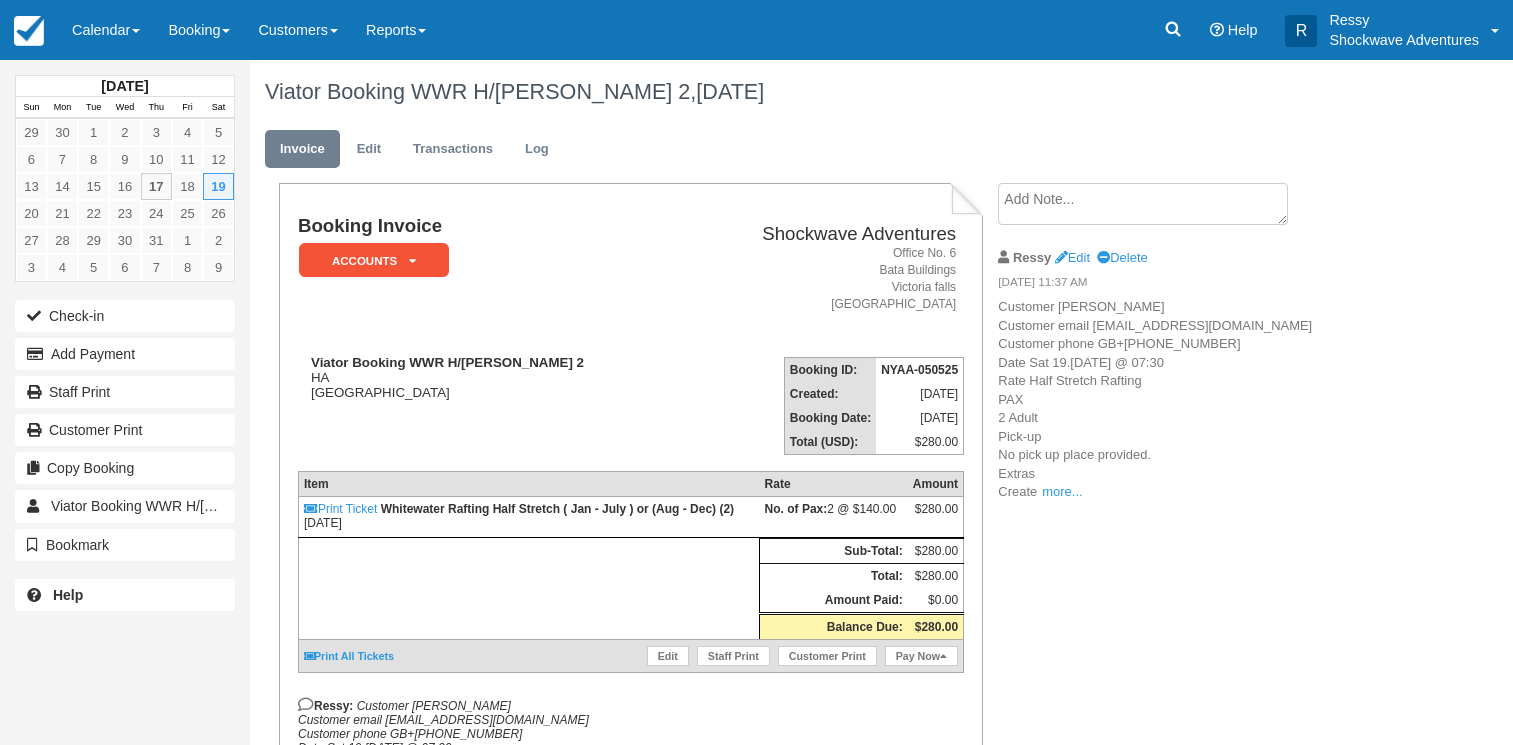 scroll, scrollTop: 0, scrollLeft: 0, axis: both 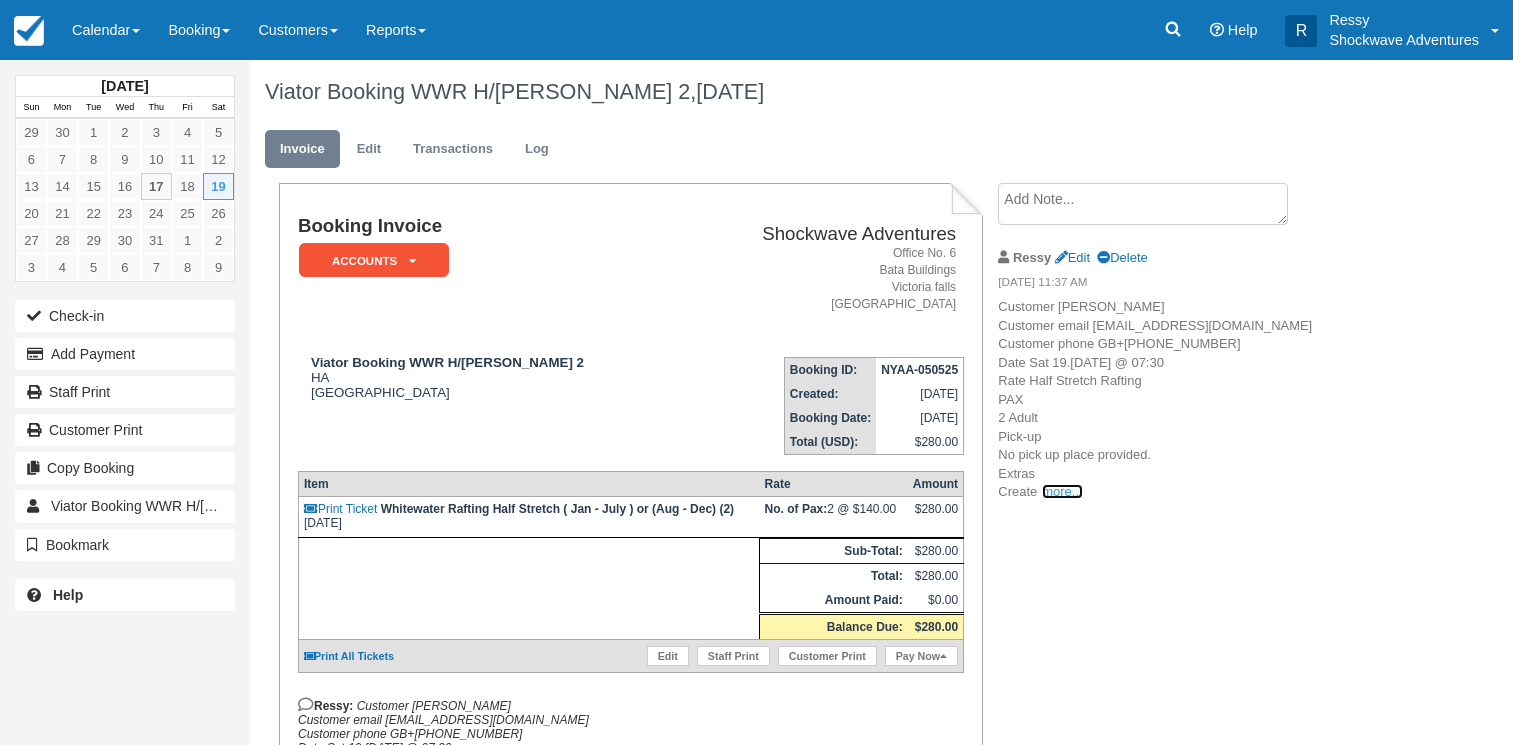 click on "more..." at bounding box center (1062, 491) 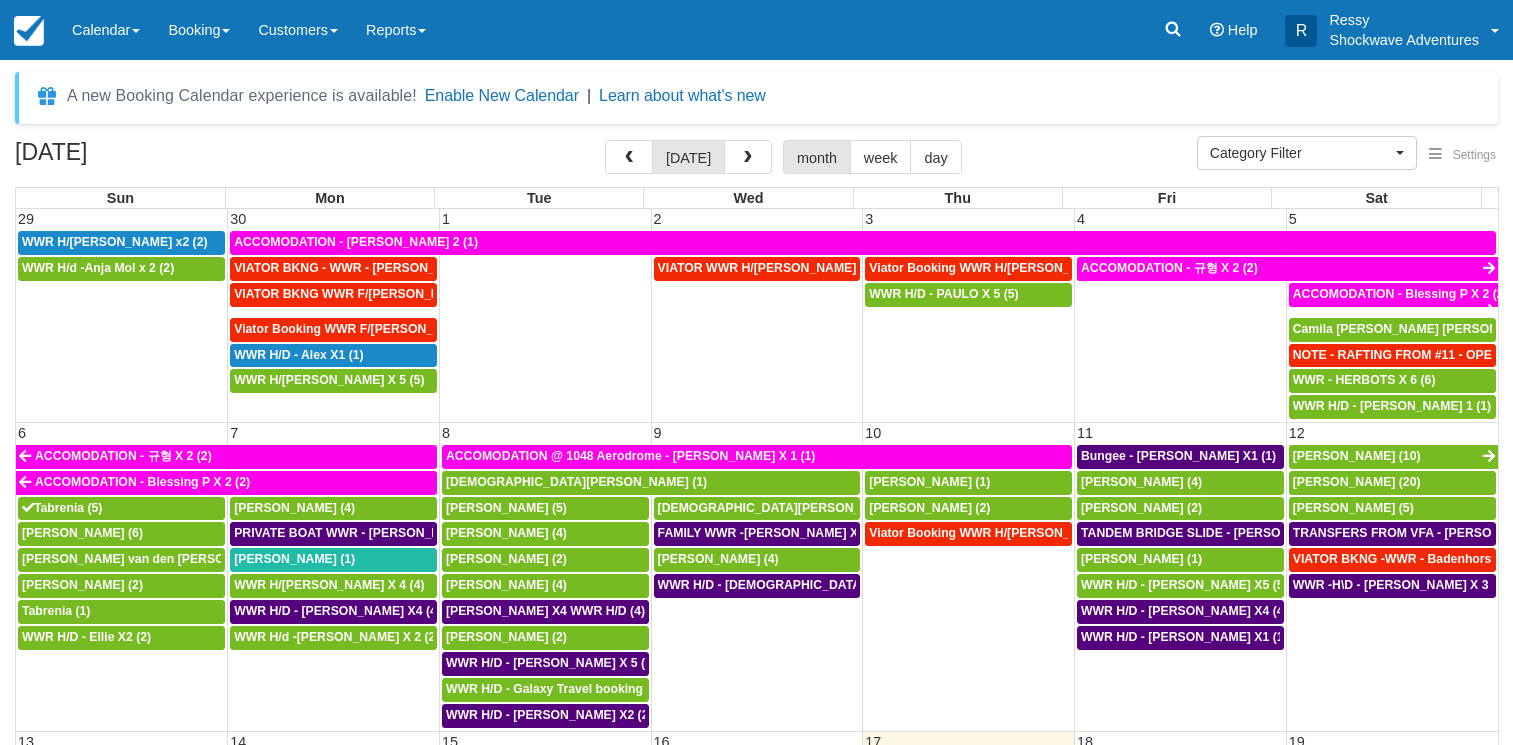 select 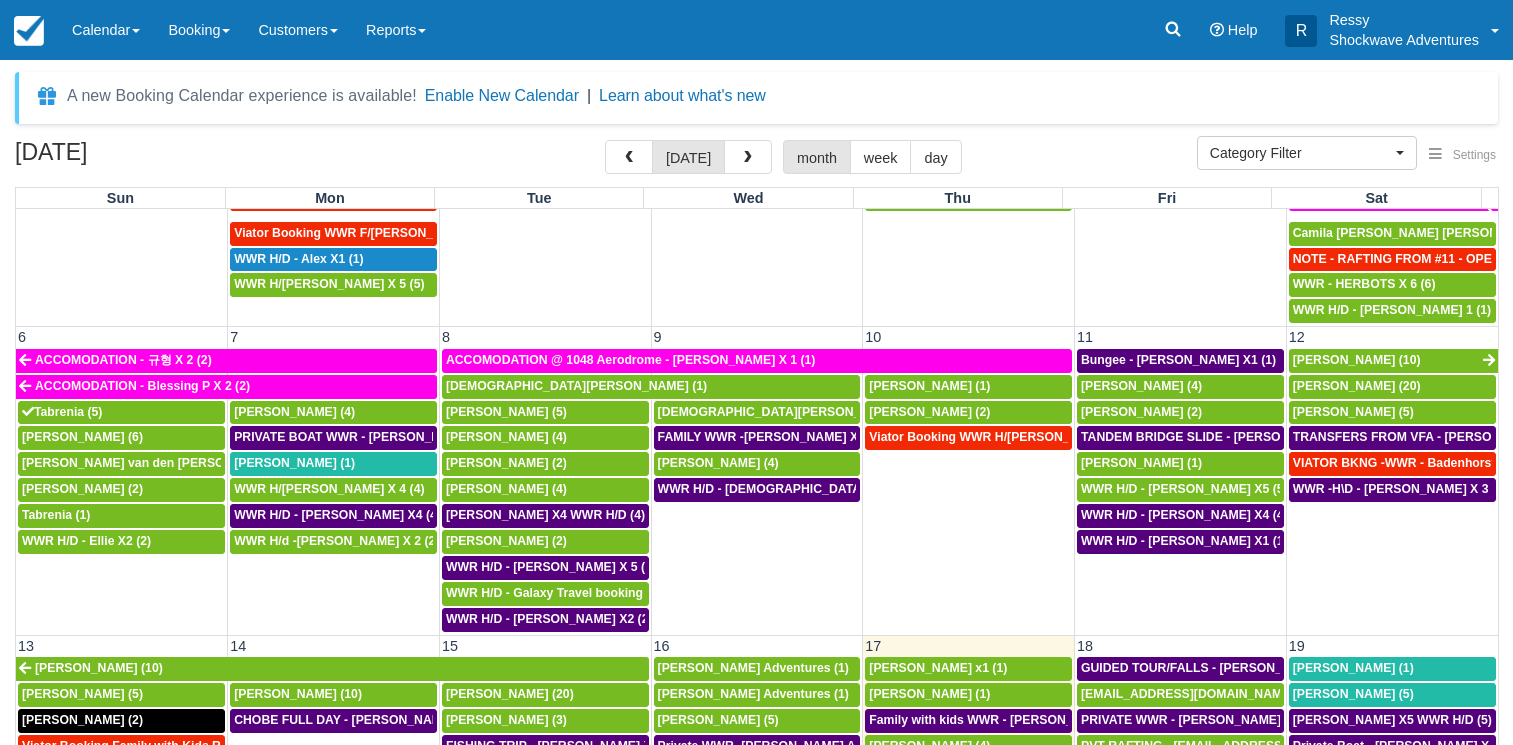 scroll, scrollTop: 0, scrollLeft: 0, axis: both 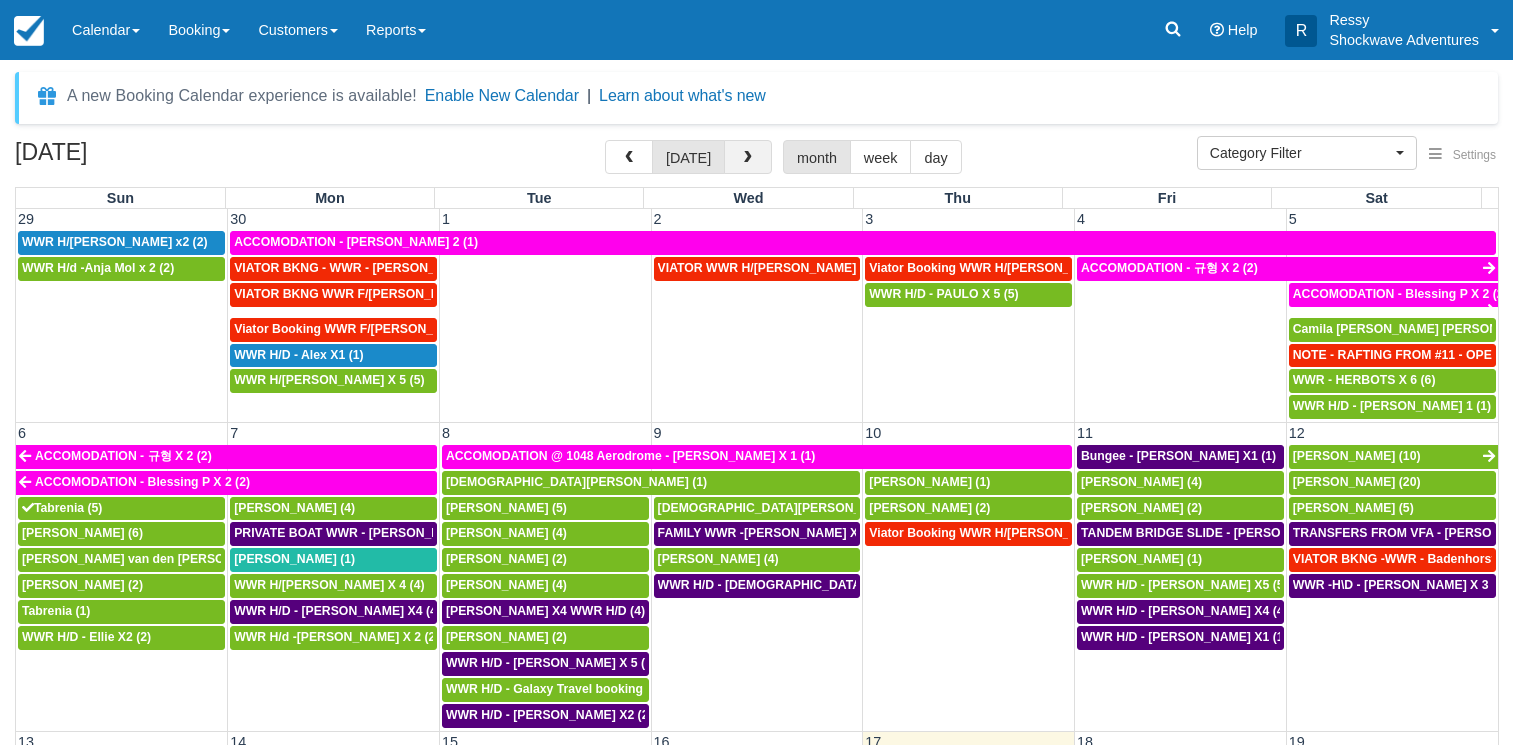 click at bounding box center (748, 157) 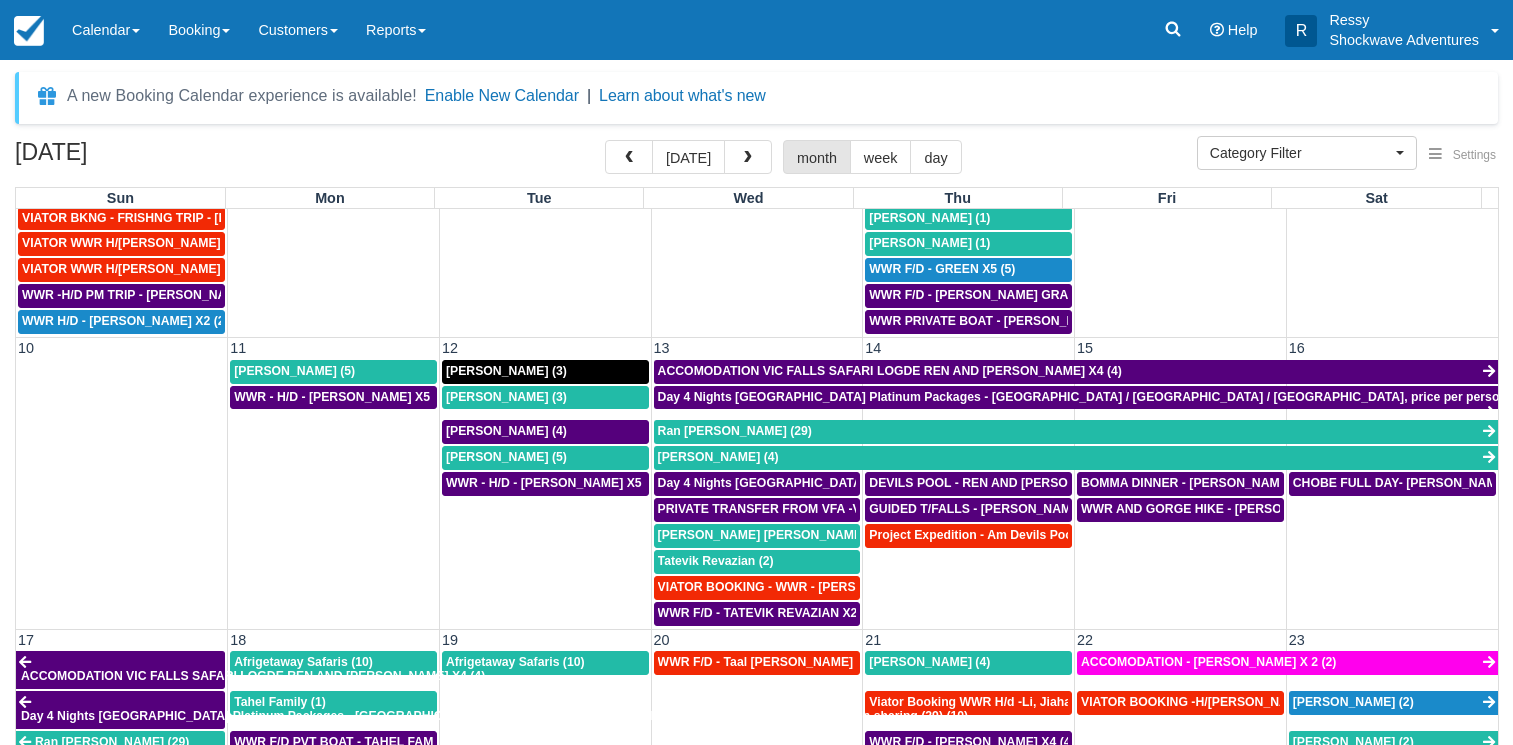 scroll, scrollTop: 288, scrollLeft: 0, axis: vertical 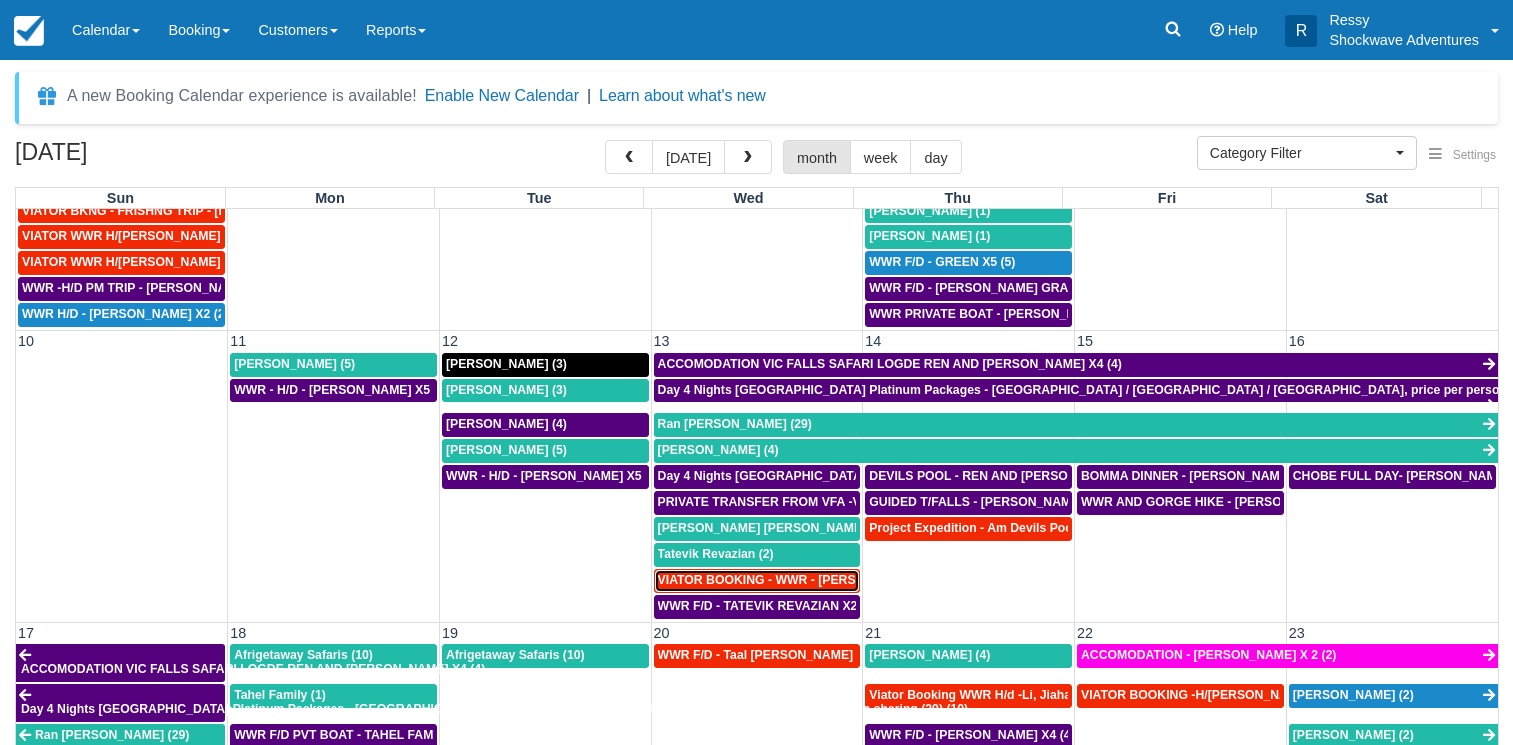 click on "VIATOR BOOKING - WWR - Konig, William X 2 (2)" at bounding box center (804, 580) 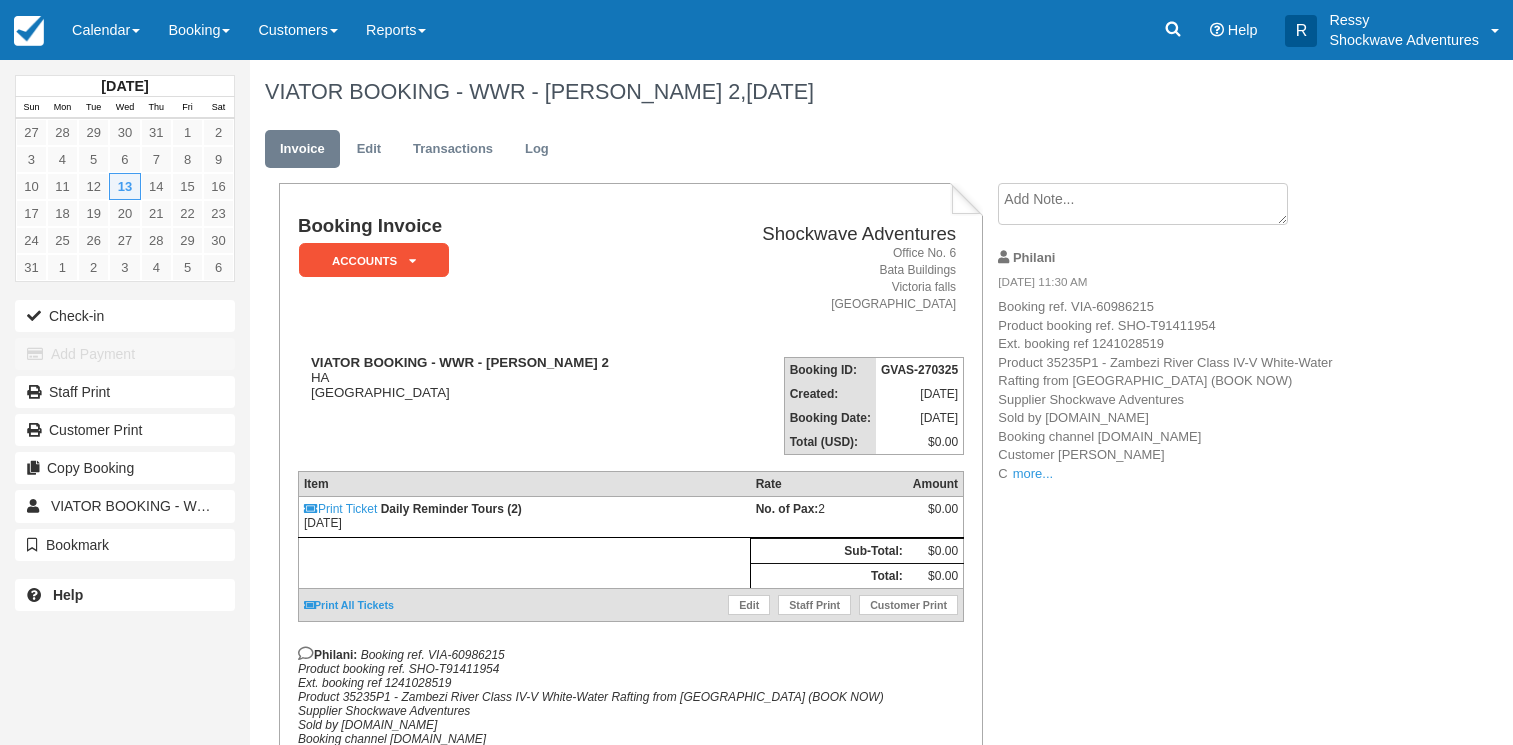 scroll, scrollTop: 0, scrollLeft: 0, axis: both 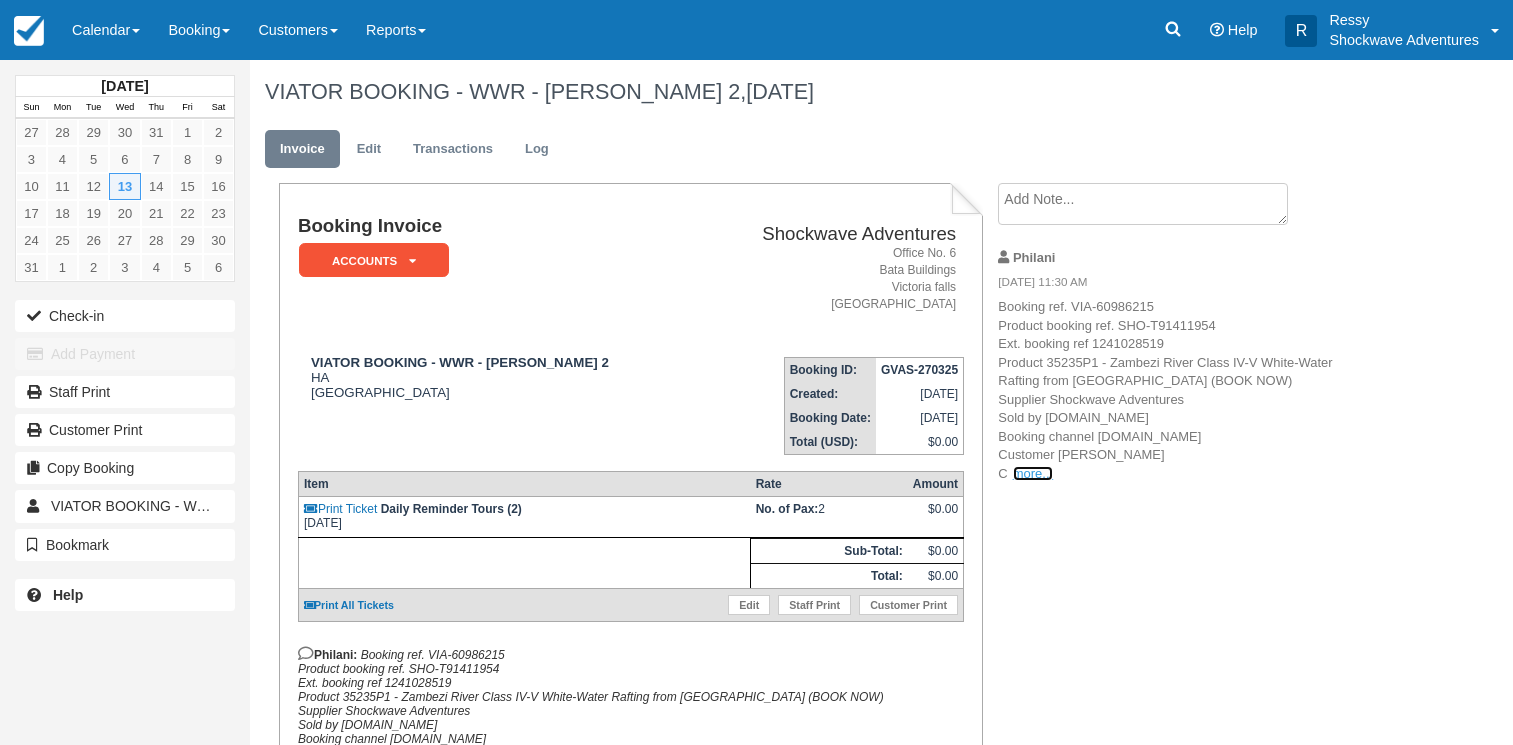 click on "more..." at bounding box center [1033, 473] 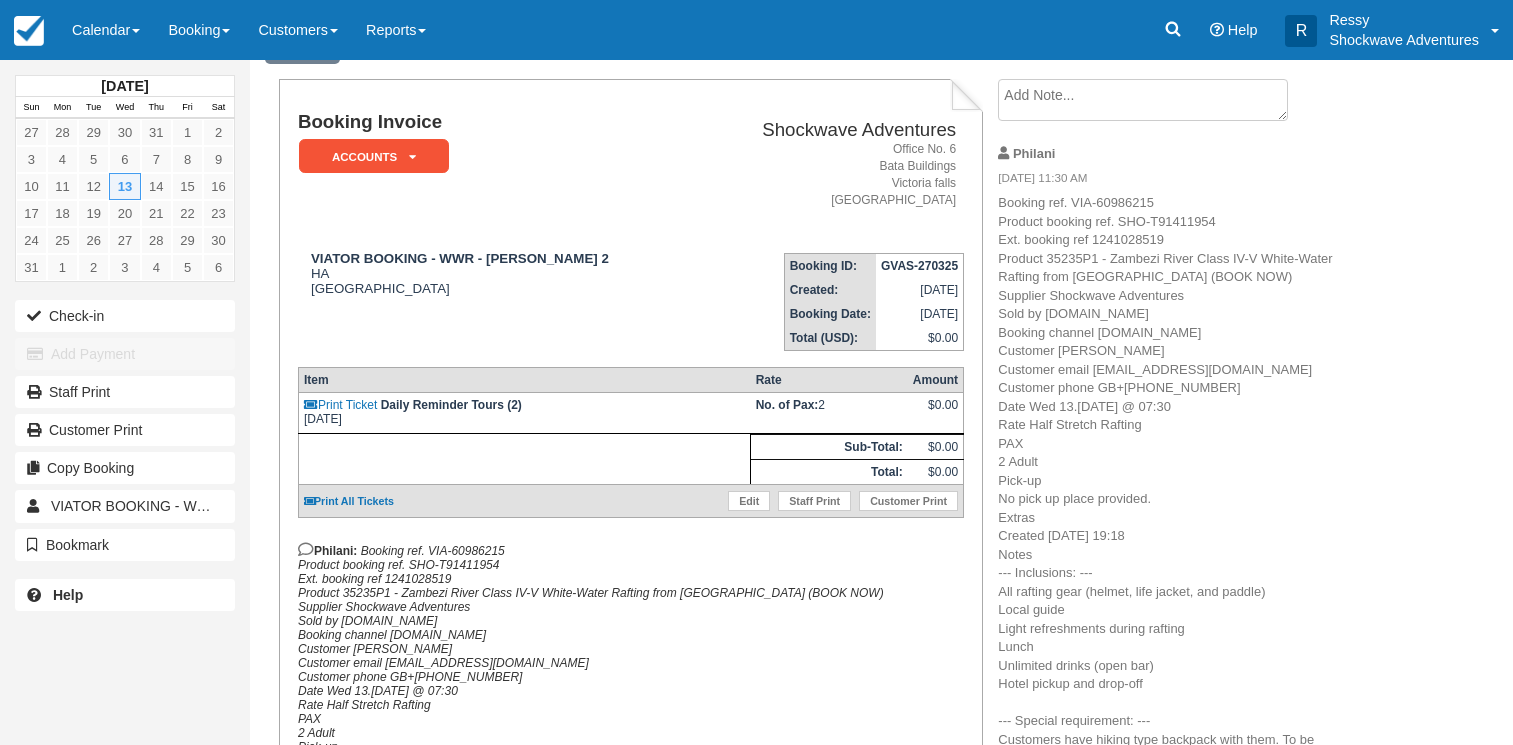 scroll, scrollTop: 102, scrollLeft: 0, axis: vertical 